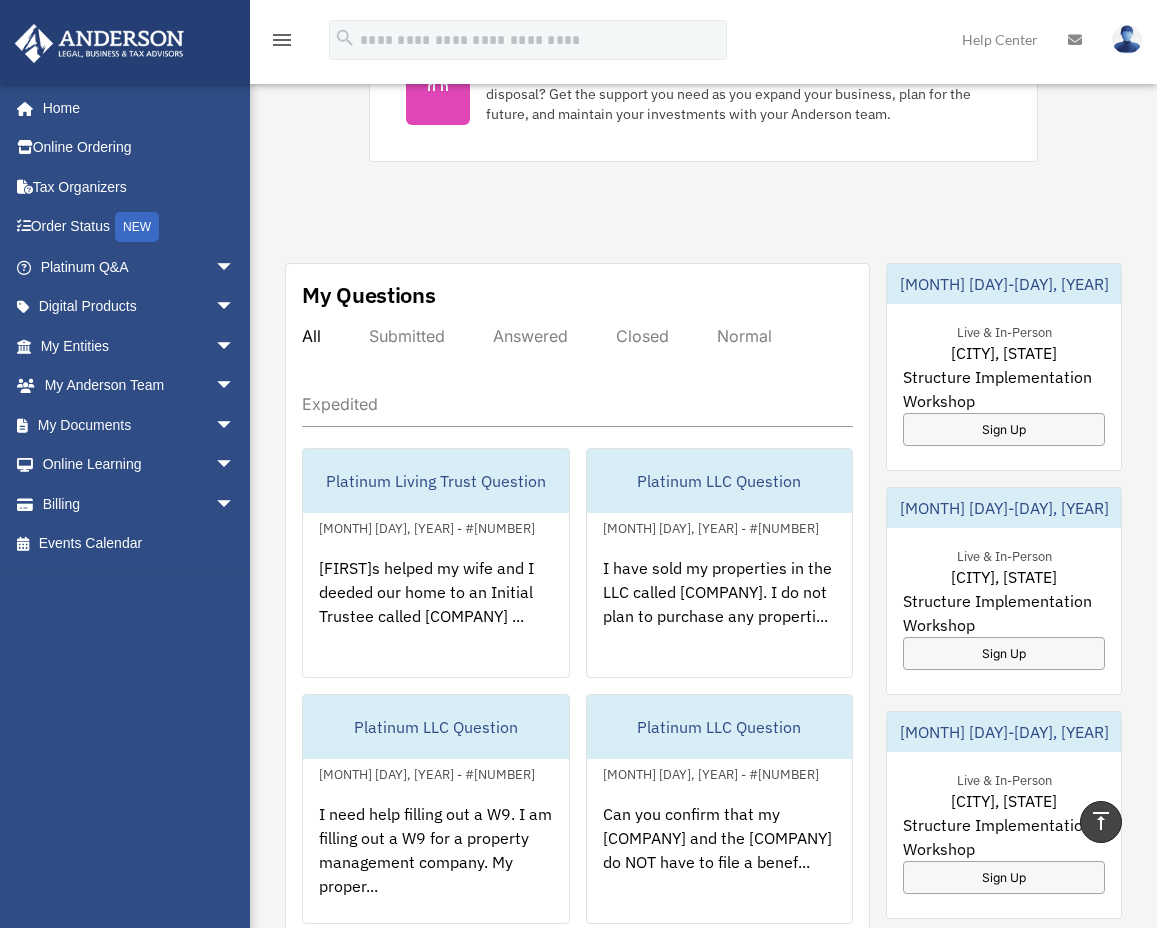 scroll, scrollTop: 1241, scrollLeft: 0, axis: vertical 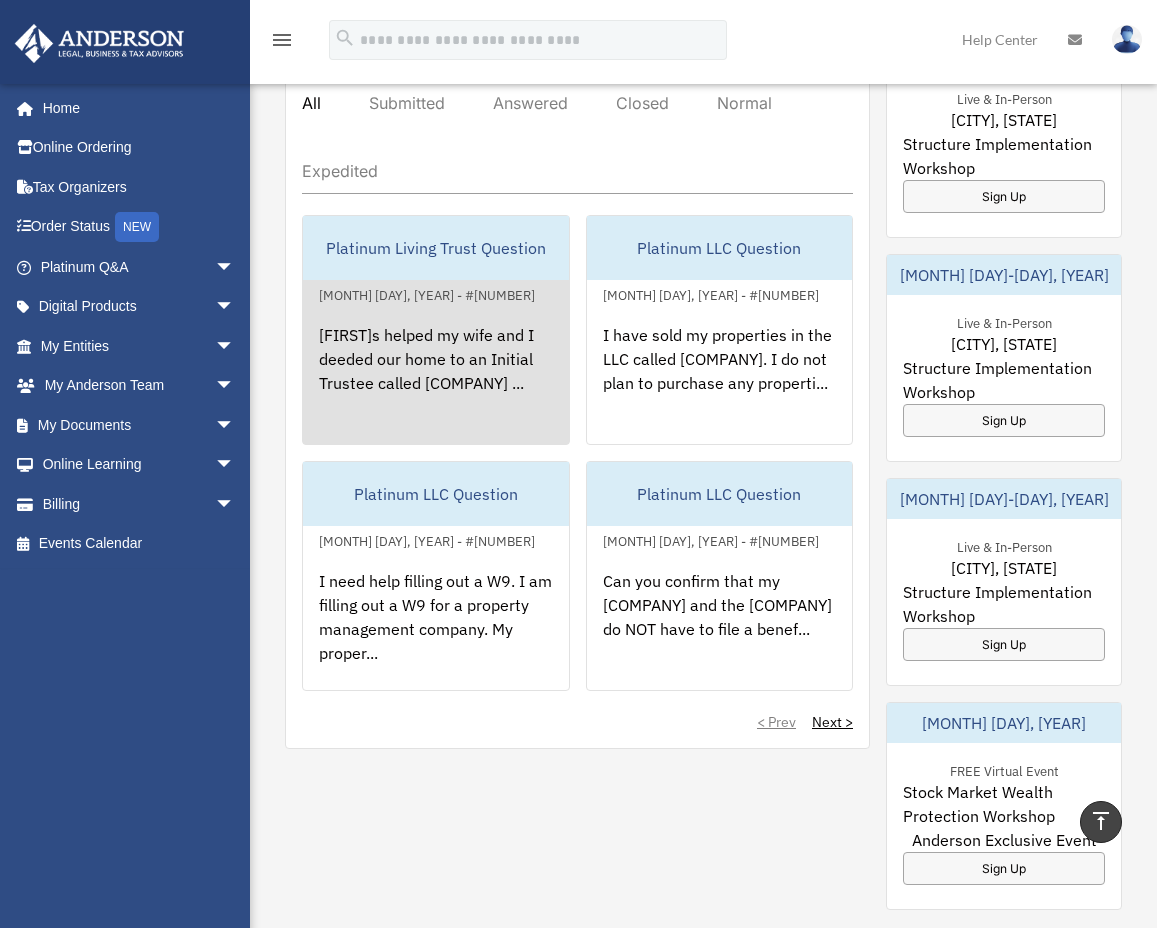 click on "Platinum Living Trust Question" at bounding box center (436, 248) 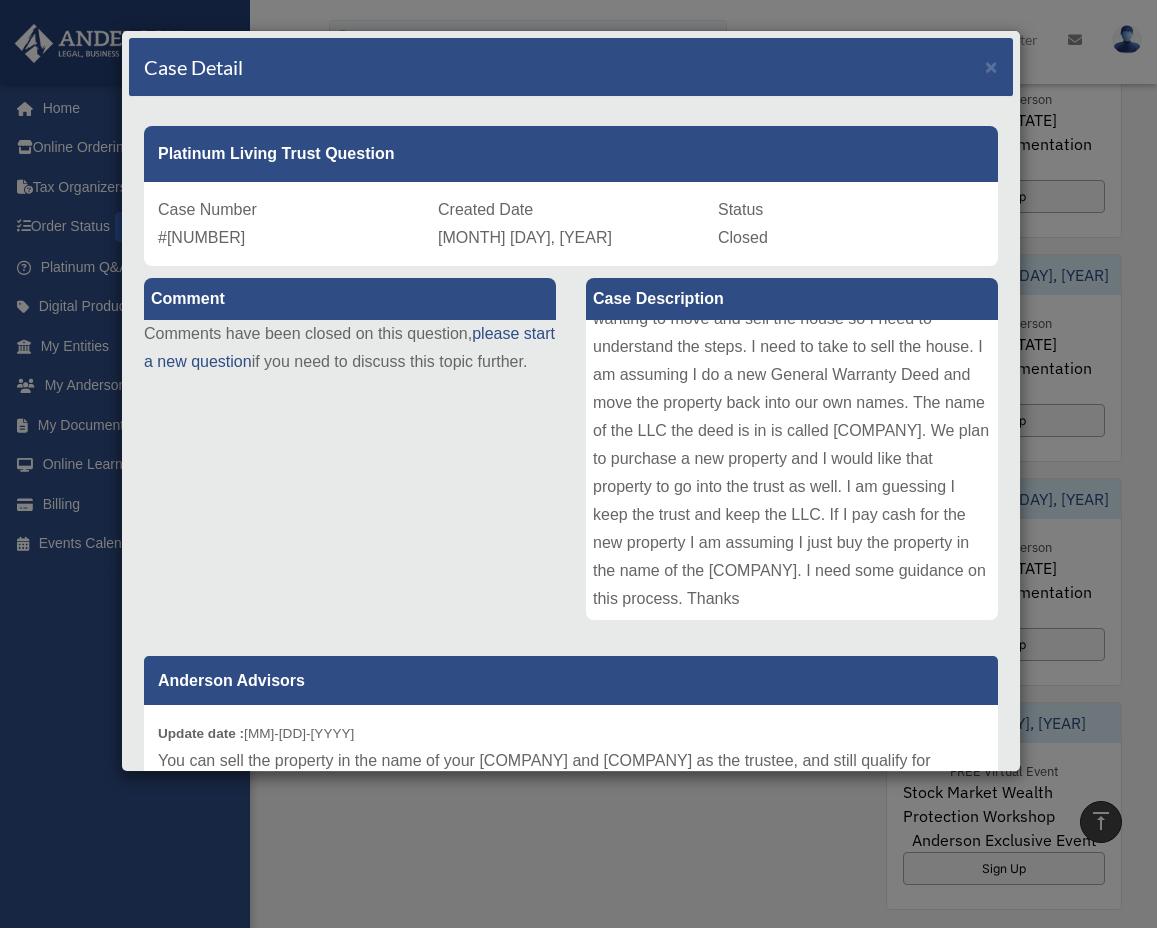 scroll, scrollTop: 162, scrollLeft: 0, axis: vertical 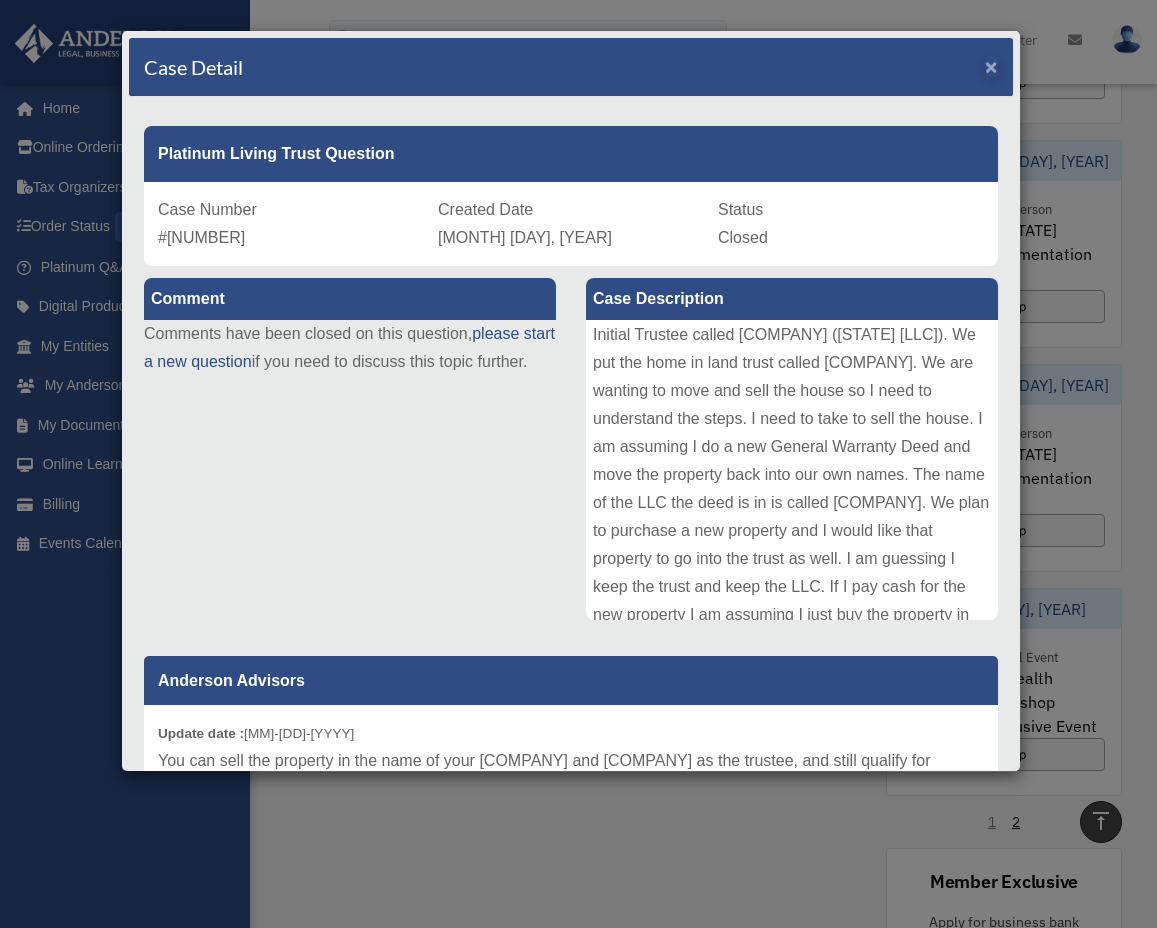 click on "×" at bounding box center [991, 66] 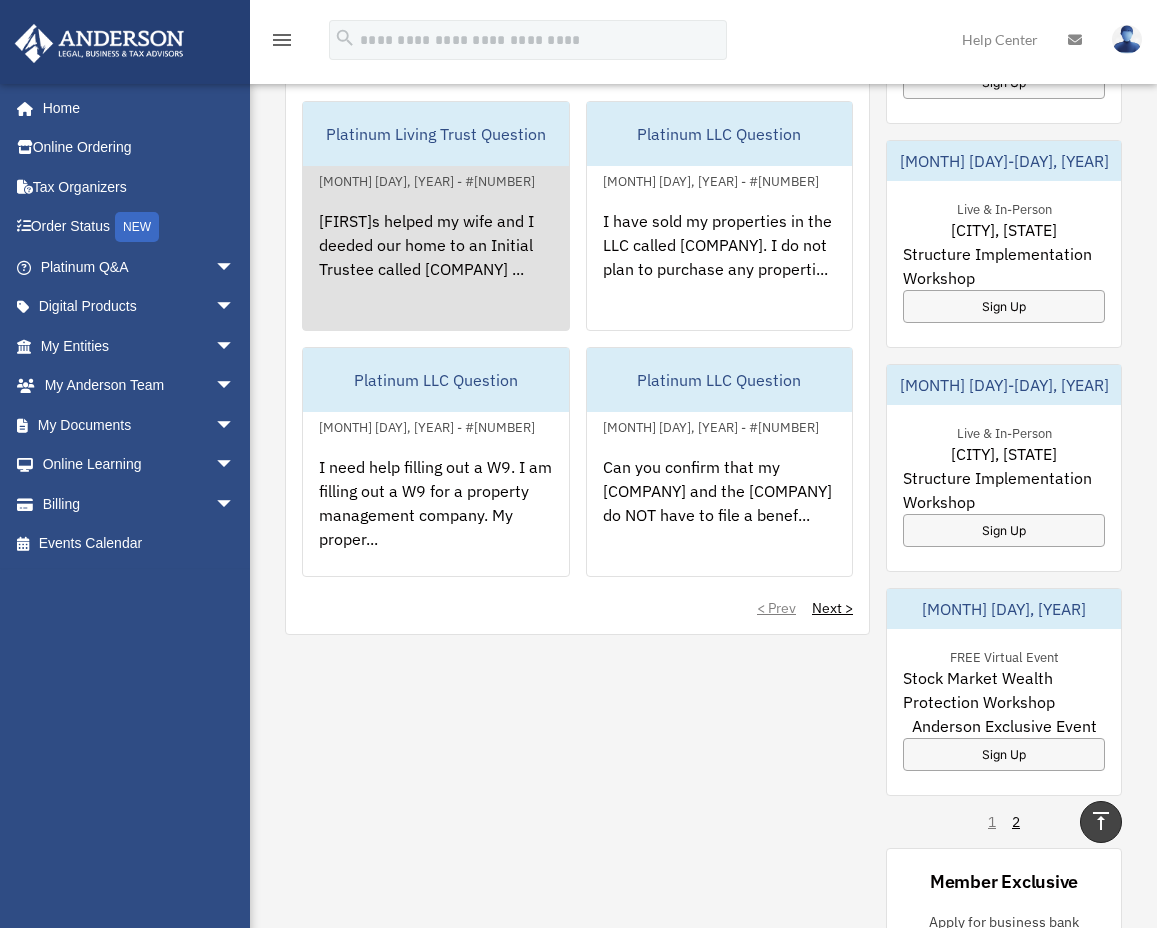 click on "Andersons helped my wife and I deeded our home to an Initial Trustee called Scarlet Crest Lane, LLC ..." at bounding box center [436, 271] 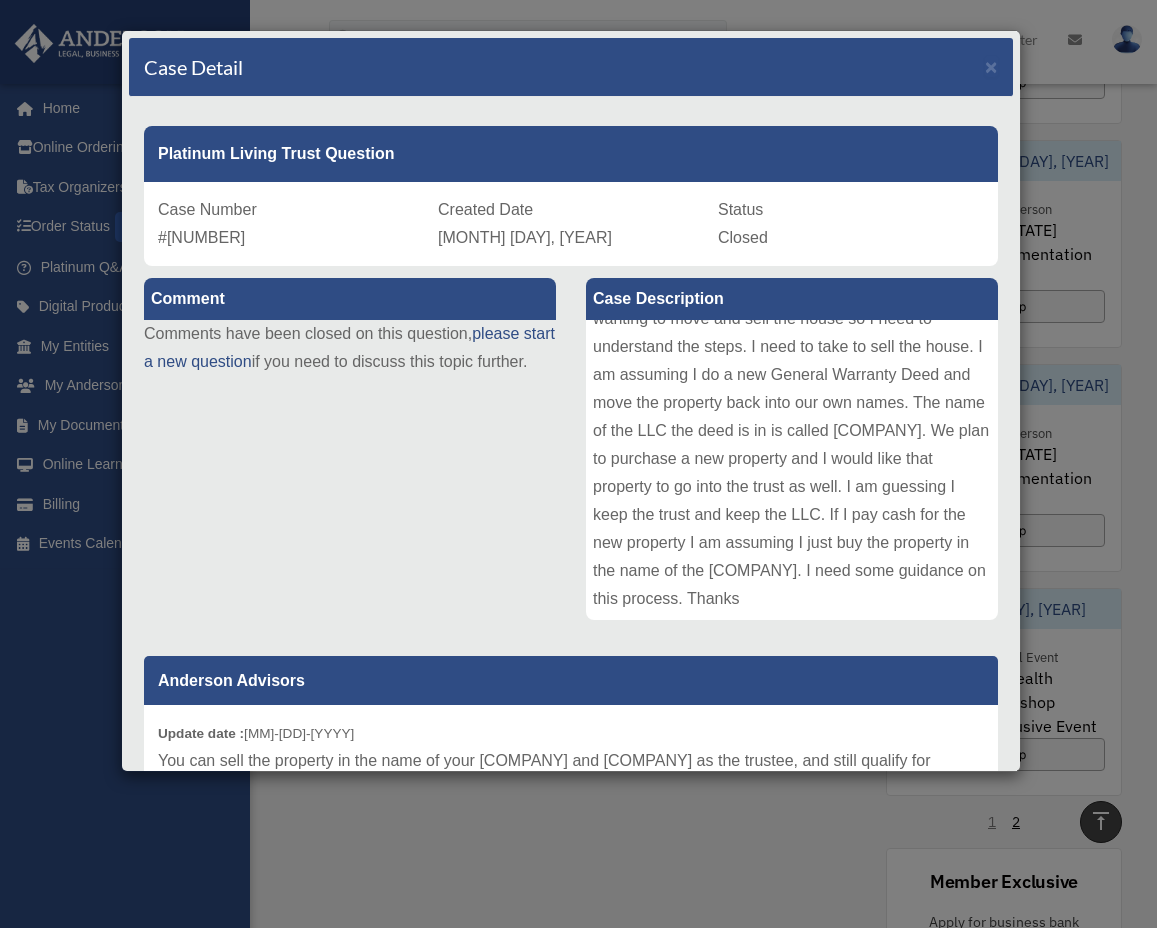 scroll, scrollTop: 162, scrollLeft: 0, axis: vertical 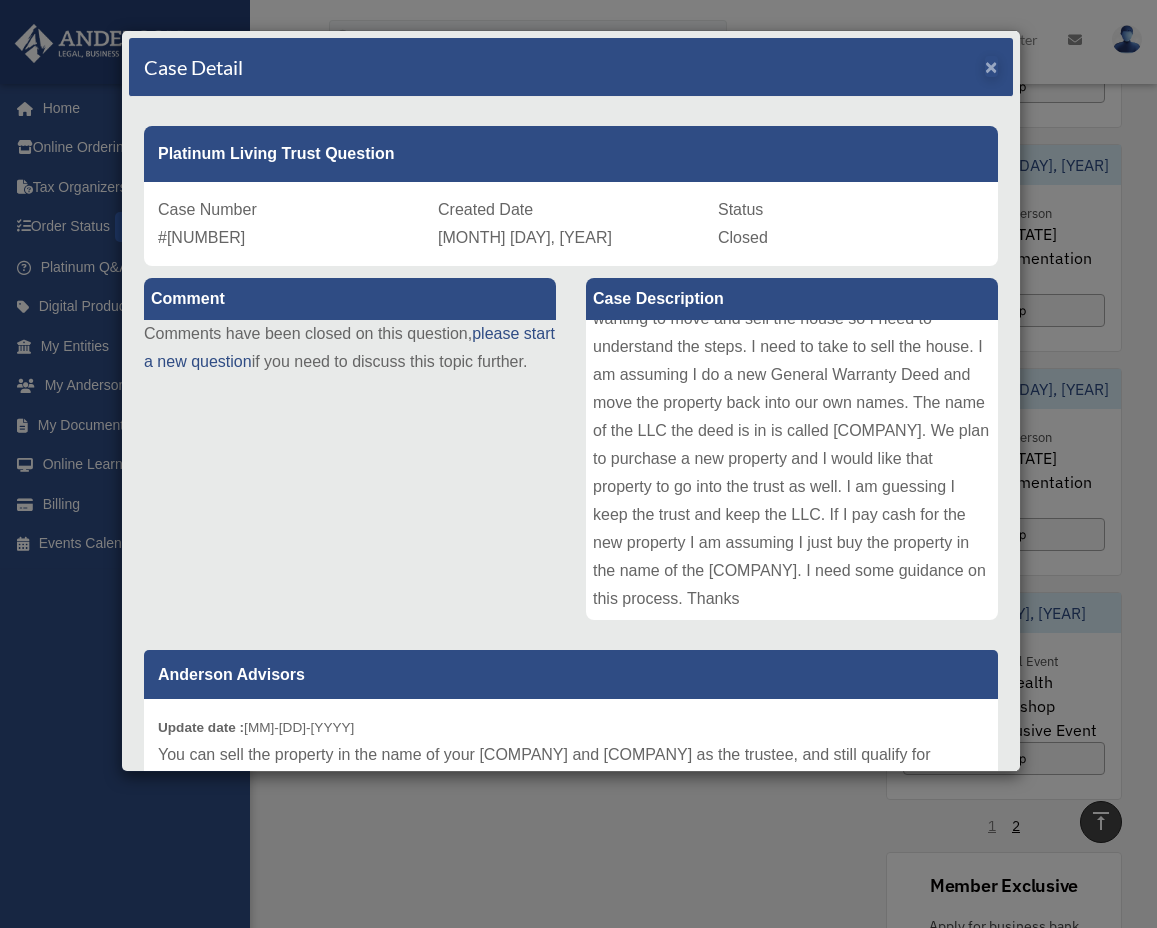 click on "×" at bounding box center [991, 66] 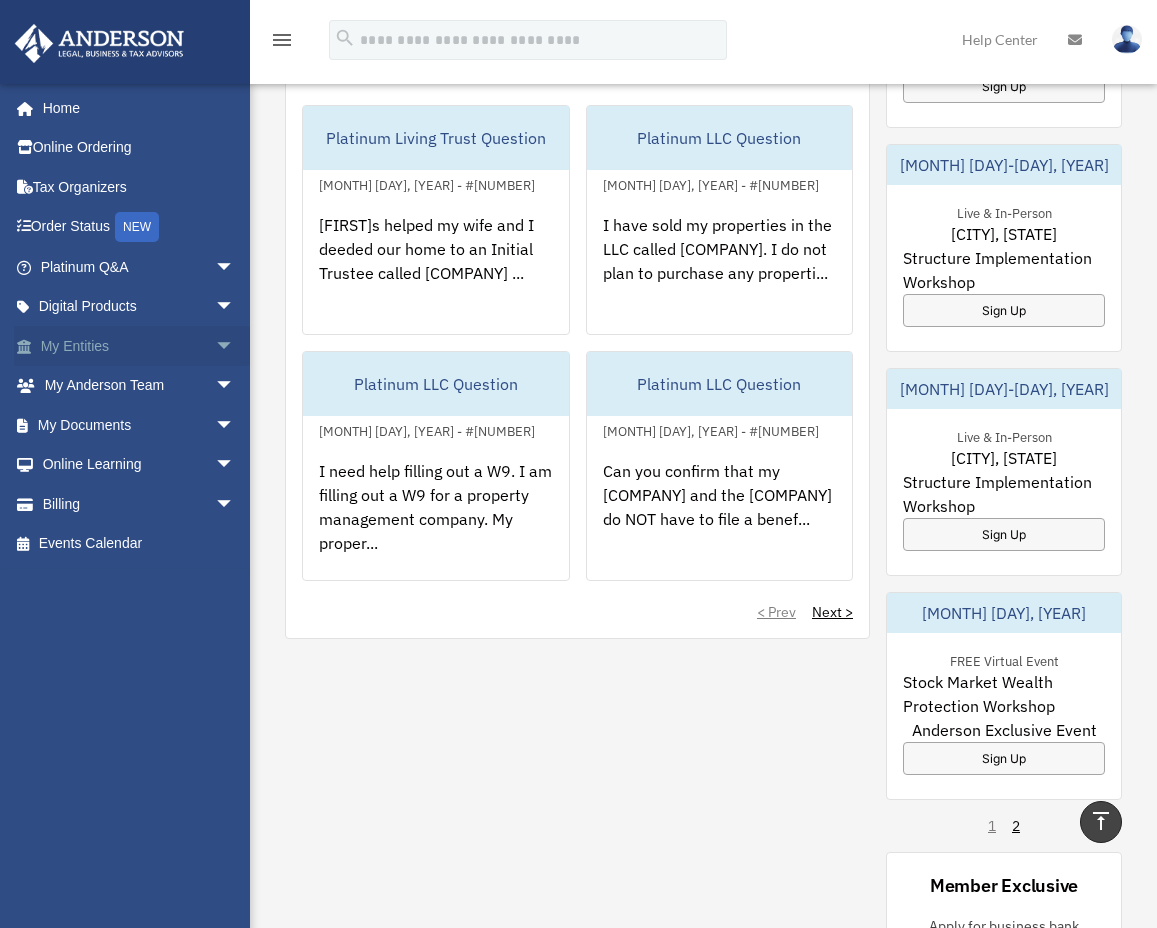 click on "My Entities arrow_drop_down" at bounding box center [139, 346] 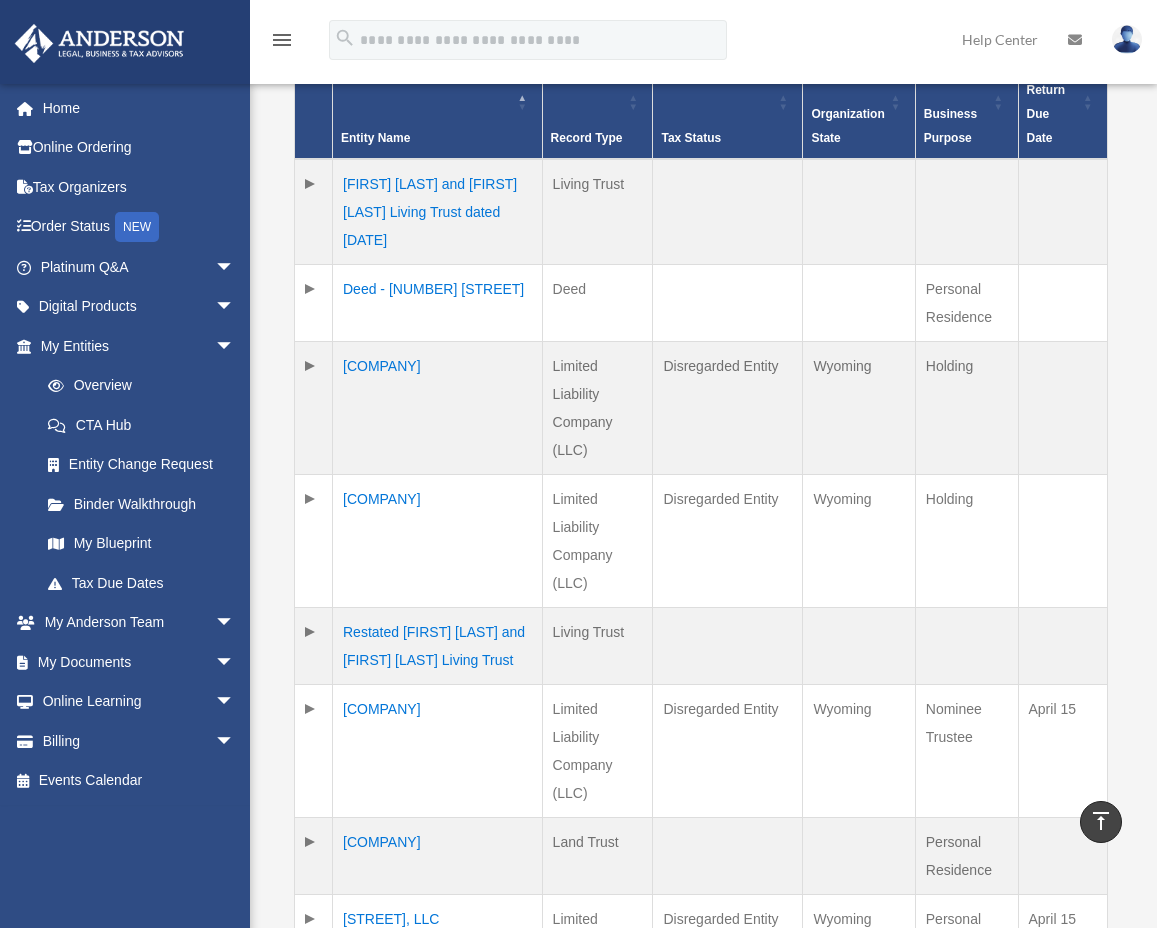 scroll, scrollTop: 586, scrollLeft: 0, axis: vertical 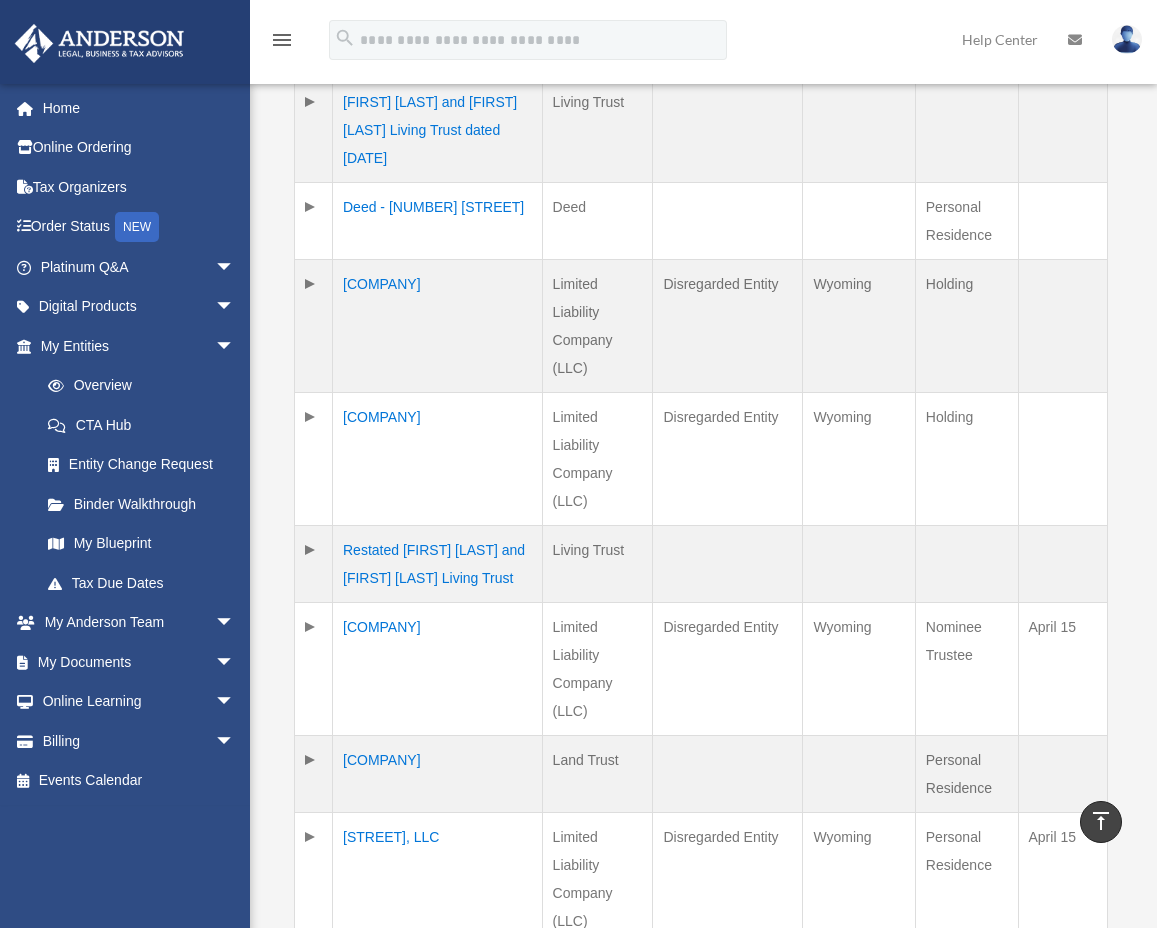 click on "Scarlet Crest Trust" at bounding box center [438, 774] 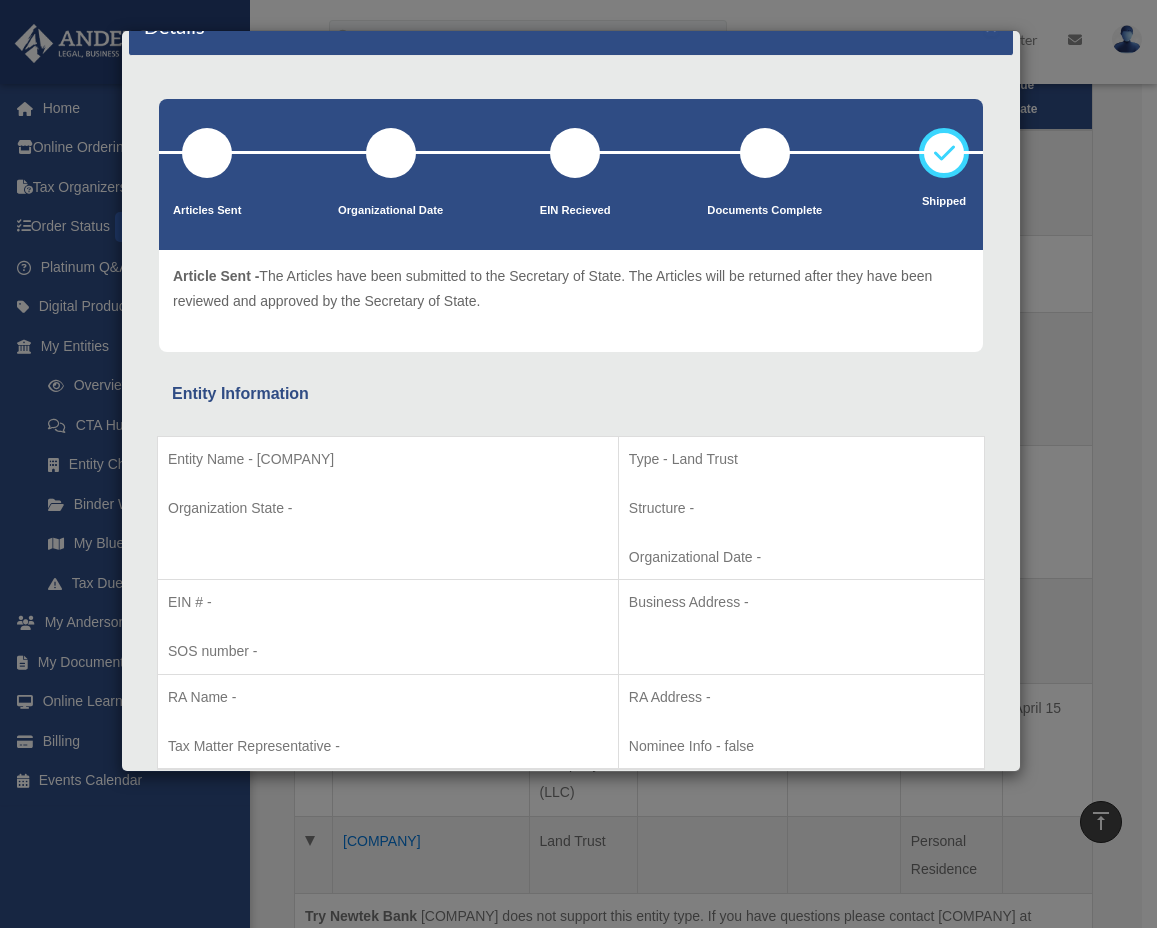scroll, scrollTop: 0, scrollLeft: 0, axis: both 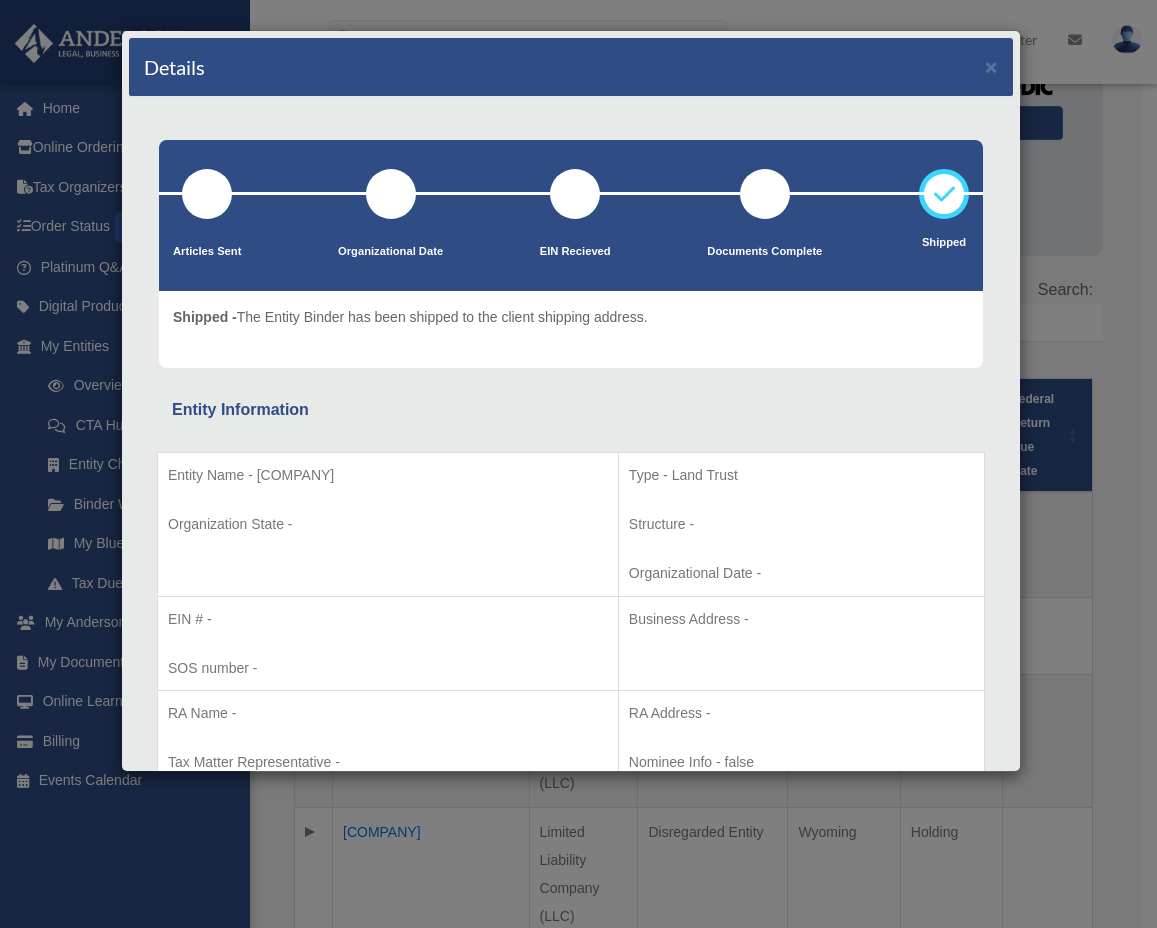 click on "×" at bounding box center (991, 66) 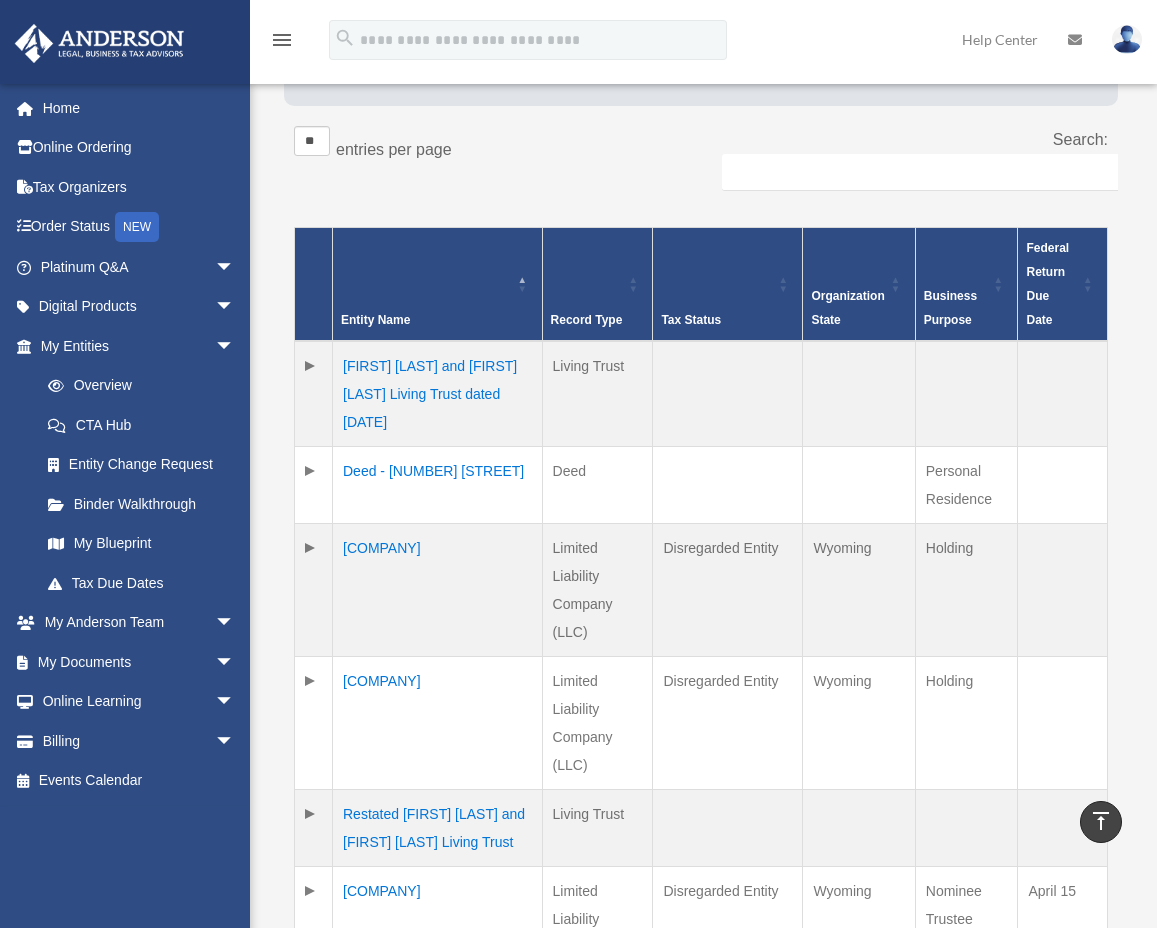 scroll, scrollTop: 326, scrollLeft: 0, axis: vertical 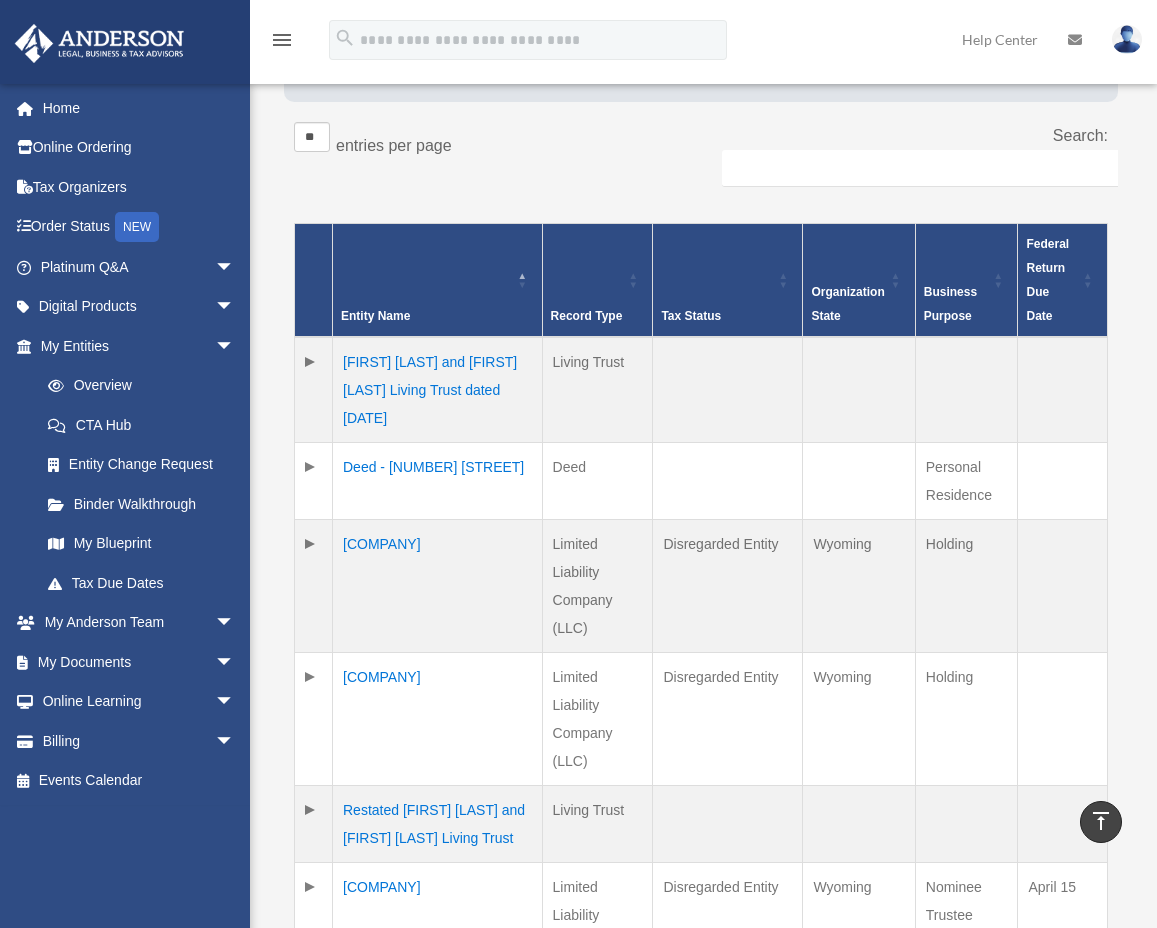click on "Deed - 3603 Scarlet Crest Lane" at bounding box center [438, 481] 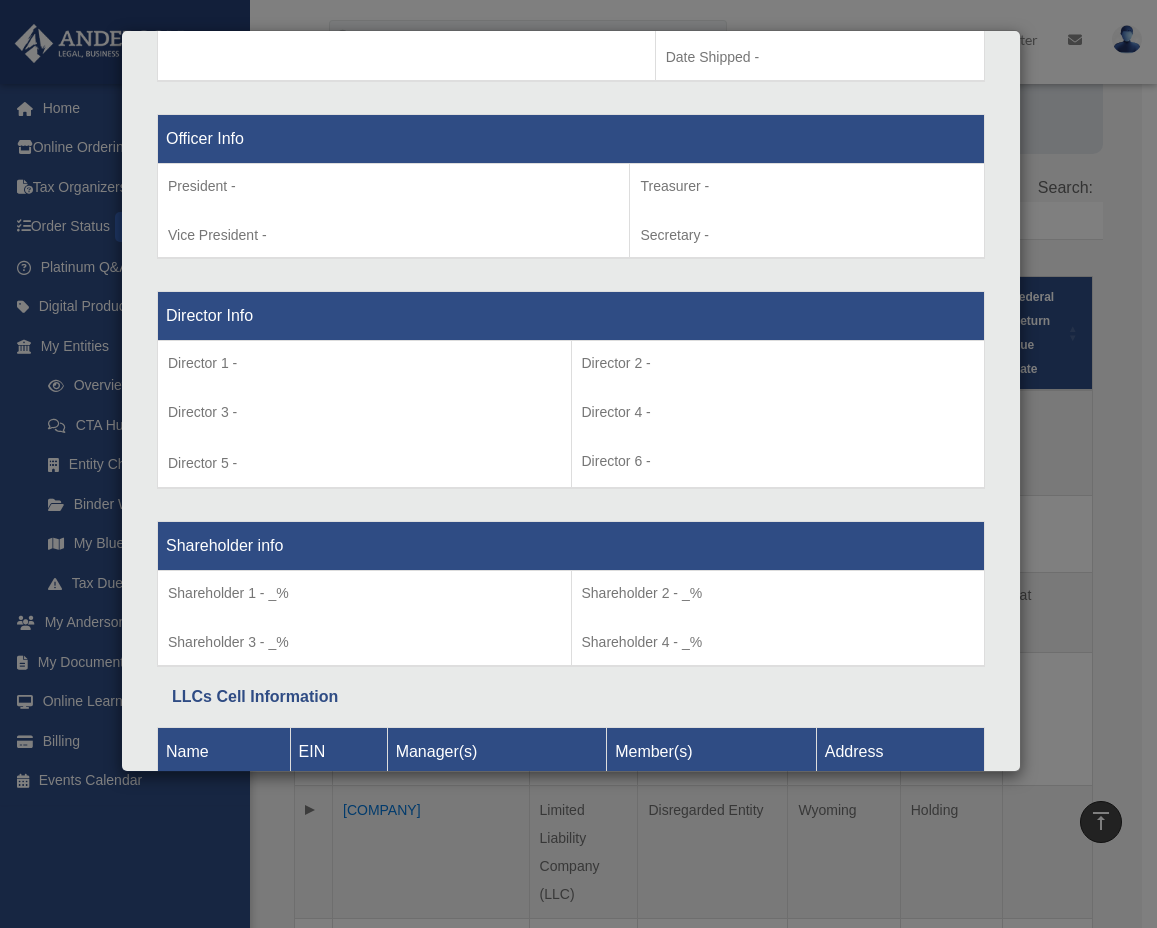 scroll, scrollTop: 1343, scrollLeft: 0, axis: vertical 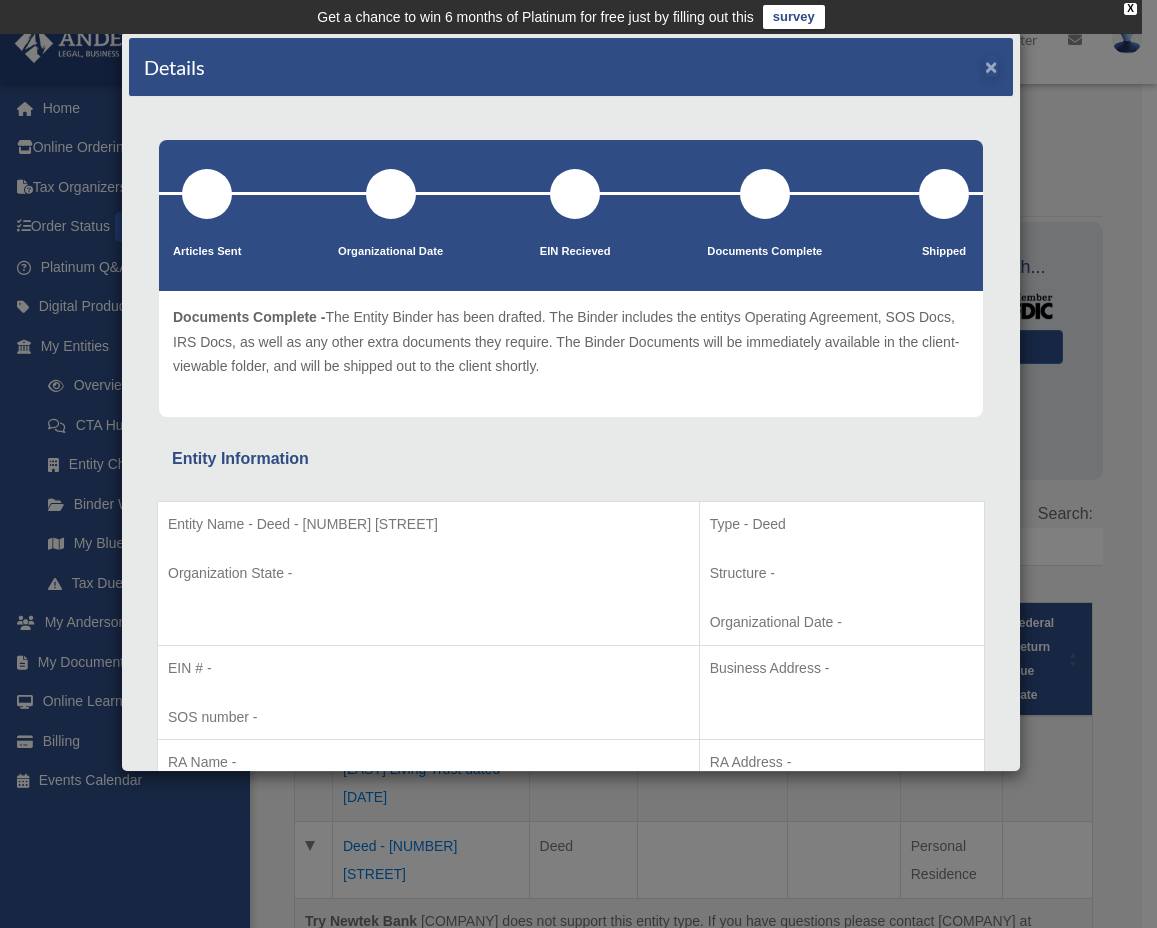 click on "×" at bounding box center (991, 66) 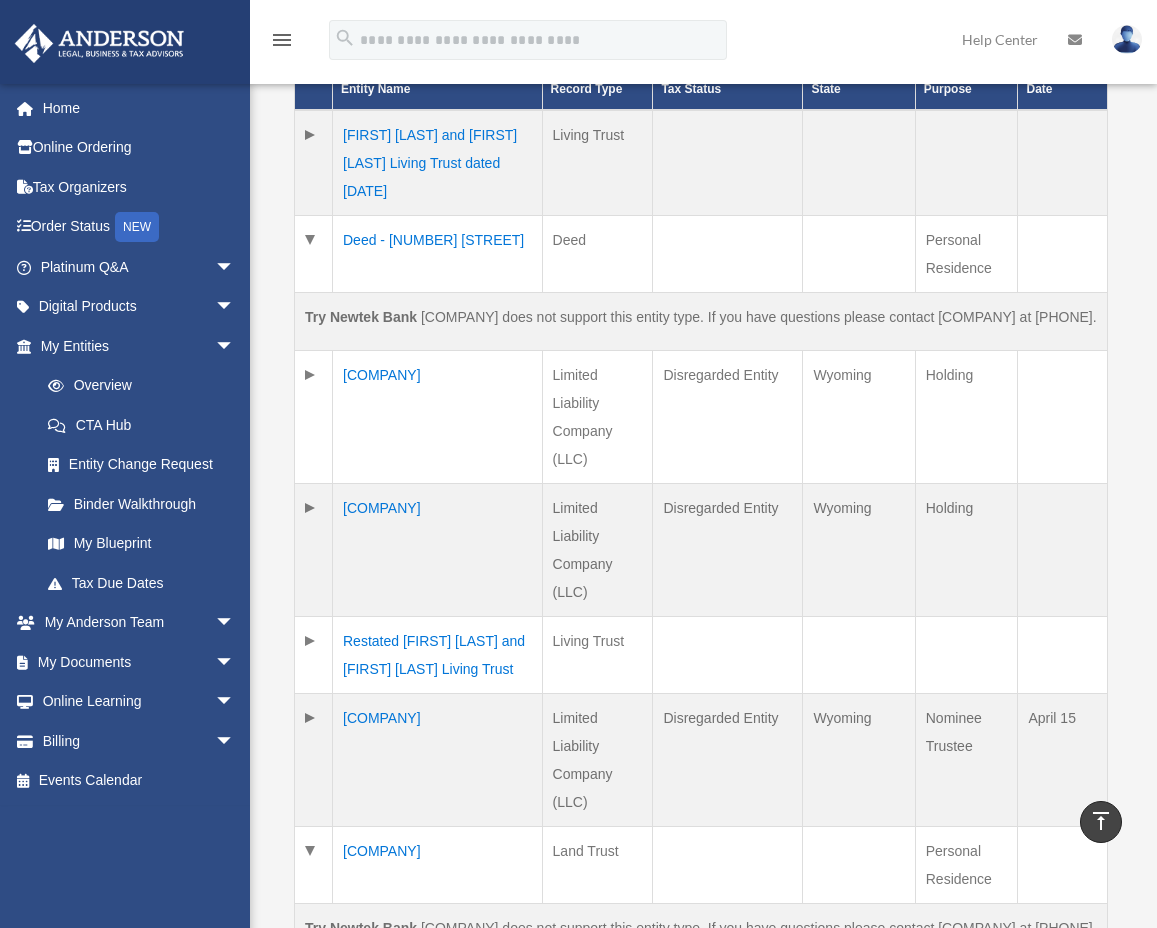 scroll, scrollTop: 706, scrollLeft: 0, axis: vertical 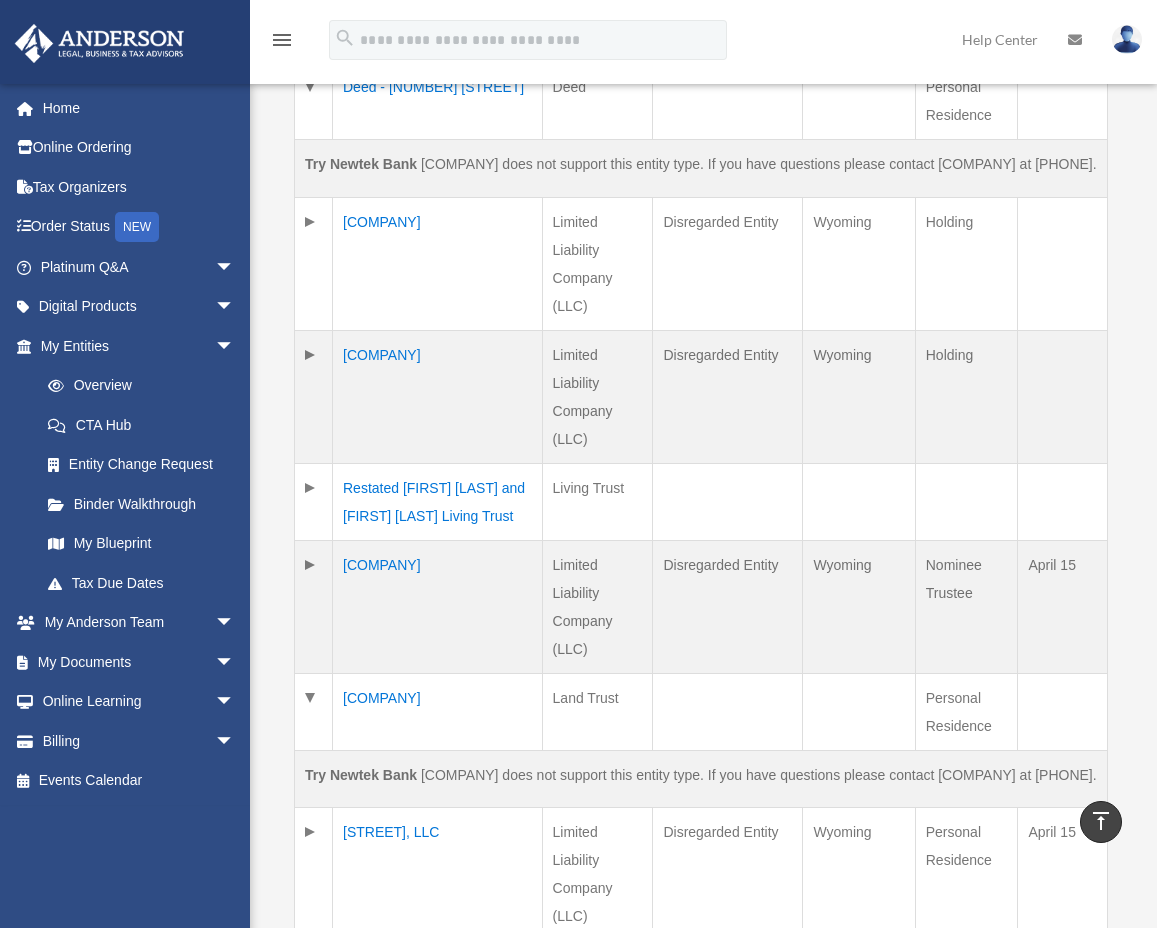 click on "Scarlet Crest Lane, LLC" at bounding box center [438, 606] 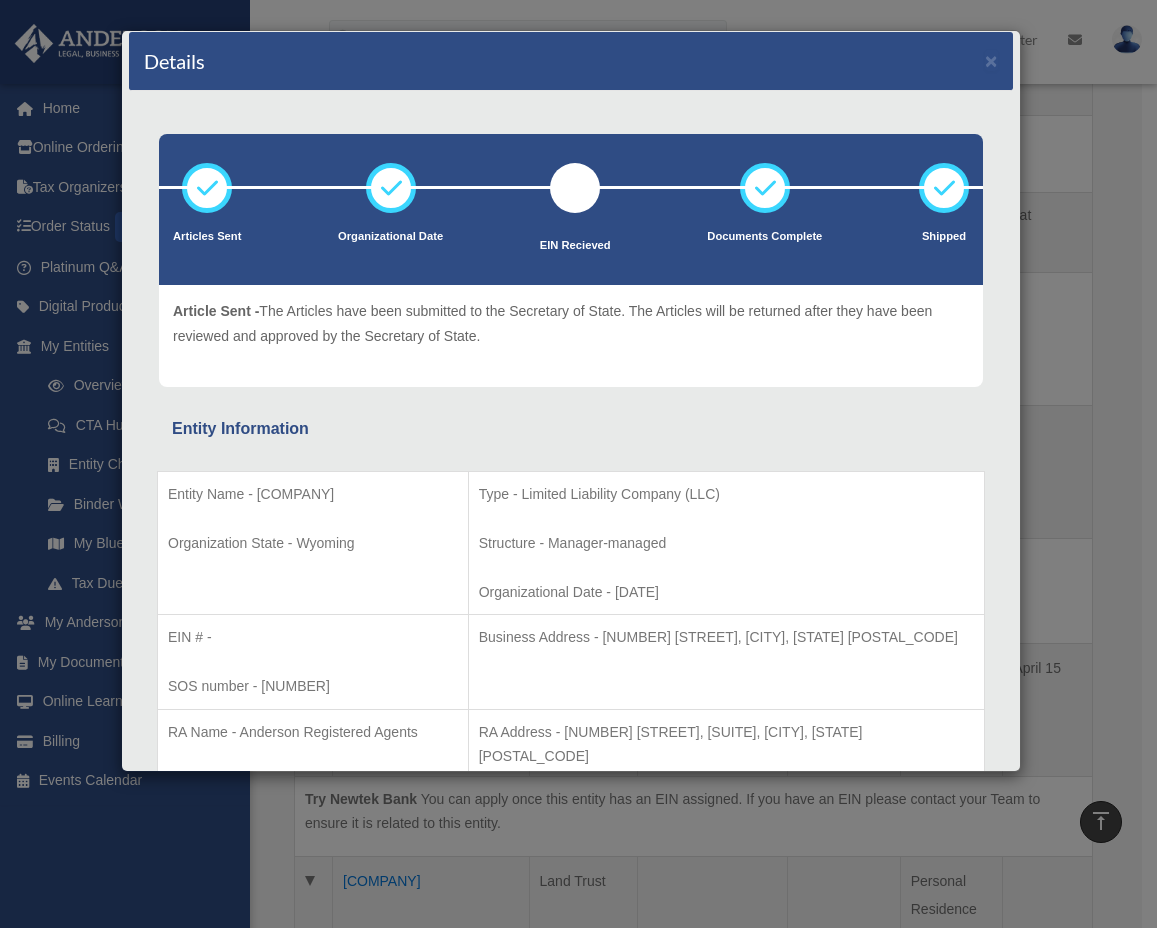scroll, scrollTop: 0, scrollLeft: 0, axis: both 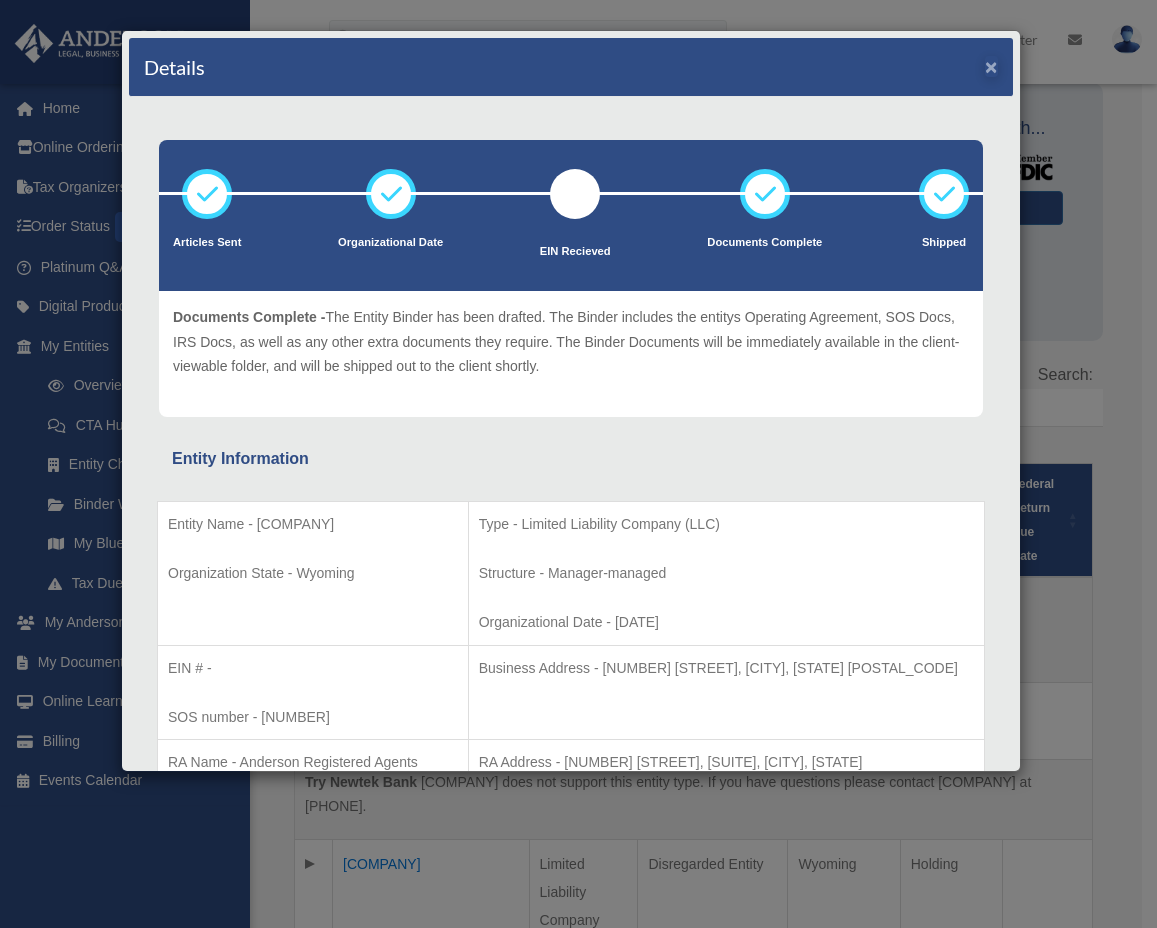 click on "×" at bounding box center (991, 66) 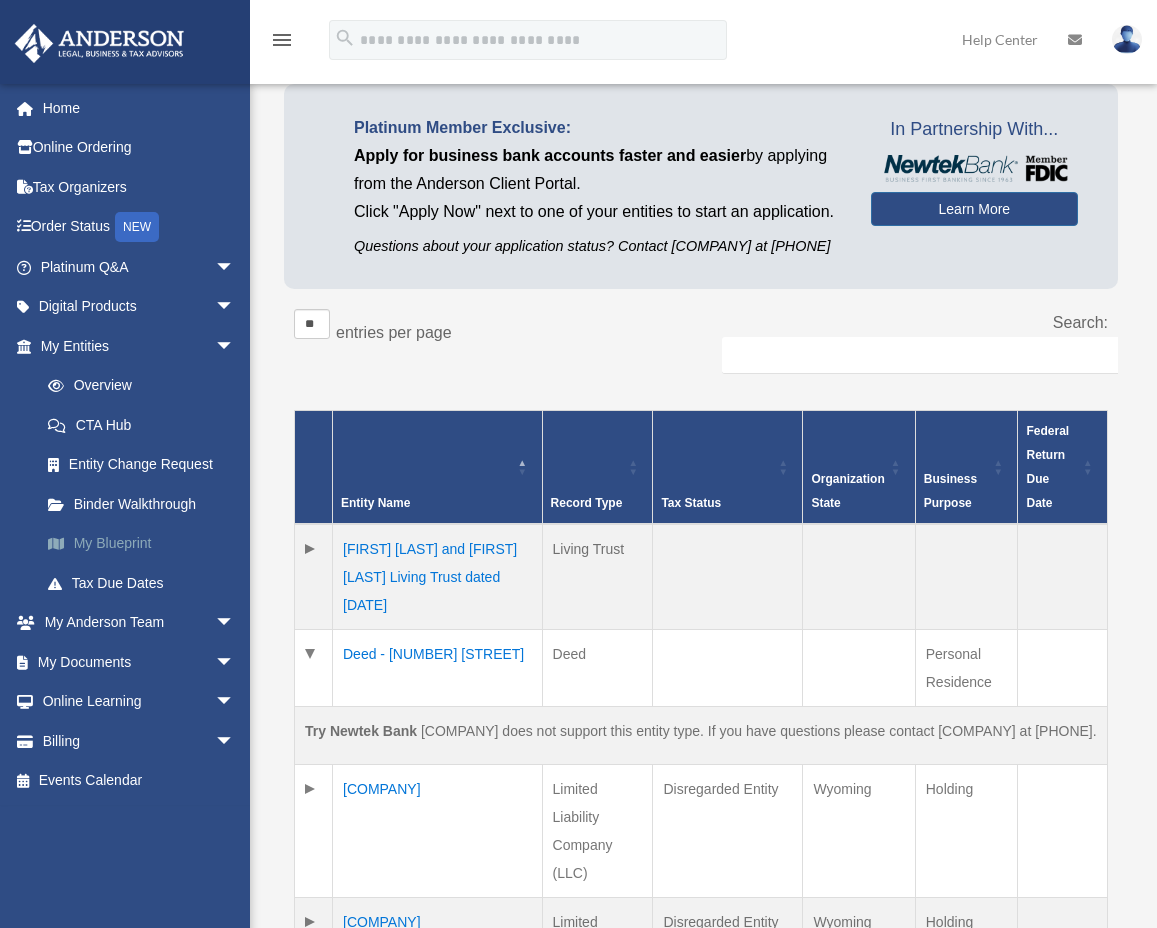 click on "My Blueprint" at bounding box center [146, 544] 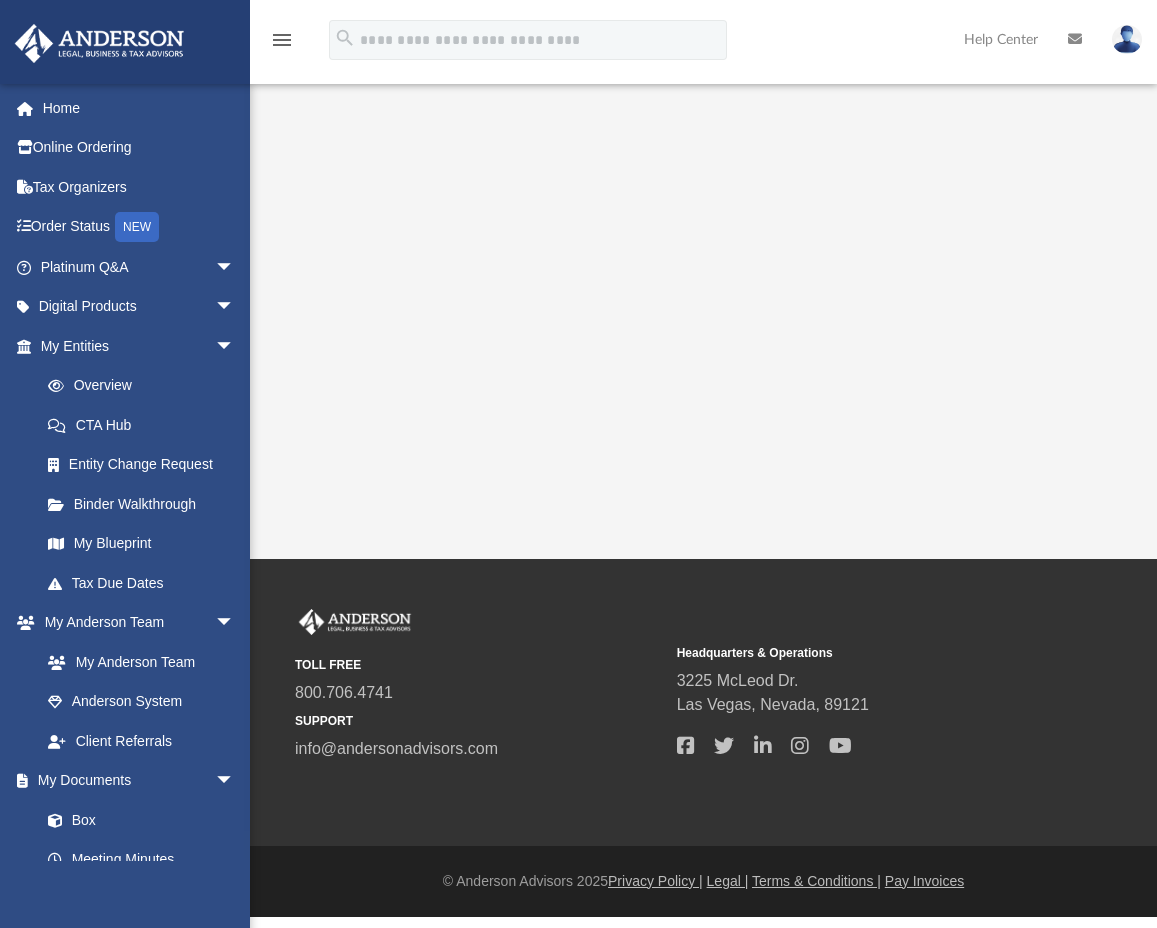 scroll, scrollTop: 0, scrollLeft: 0, axis: both 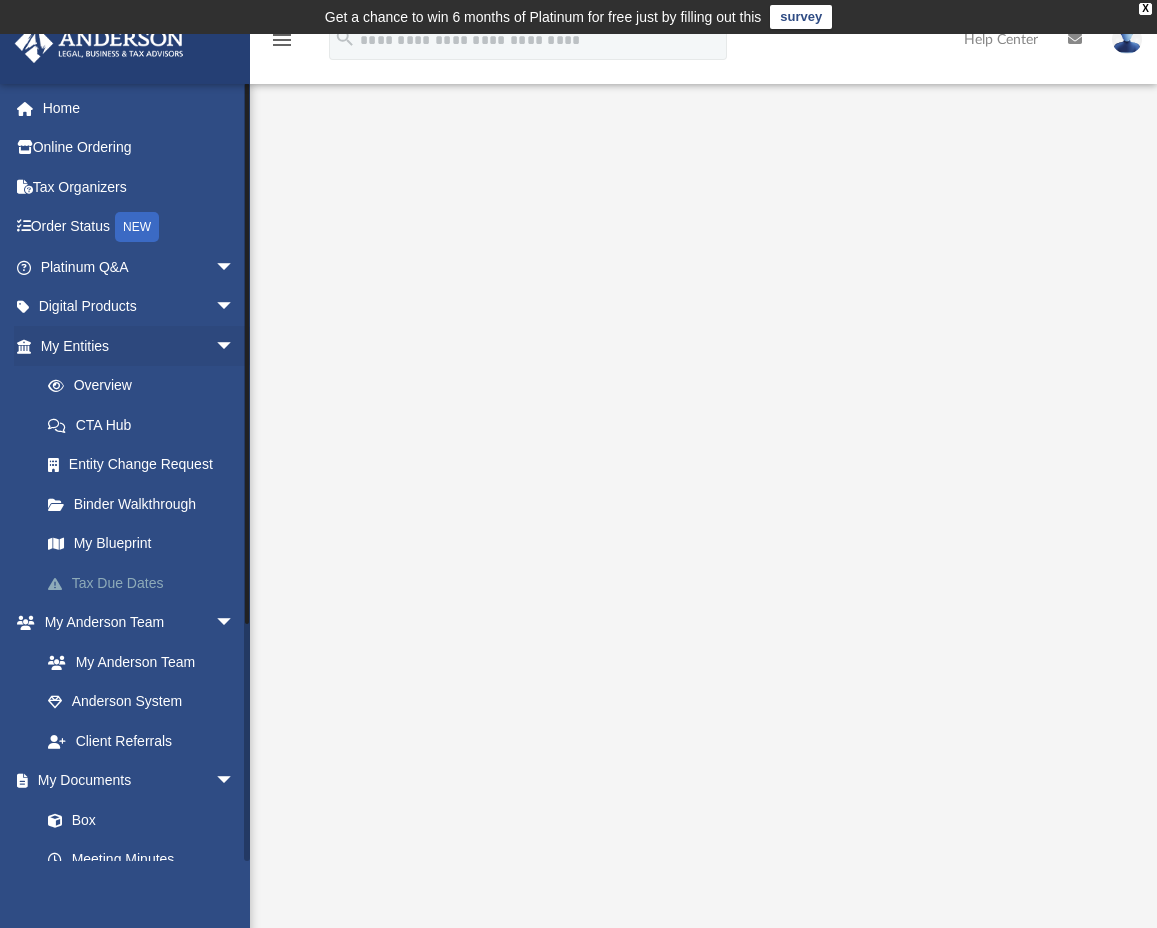 click on "Tax Due Dates" at bounding box center [146, 583] 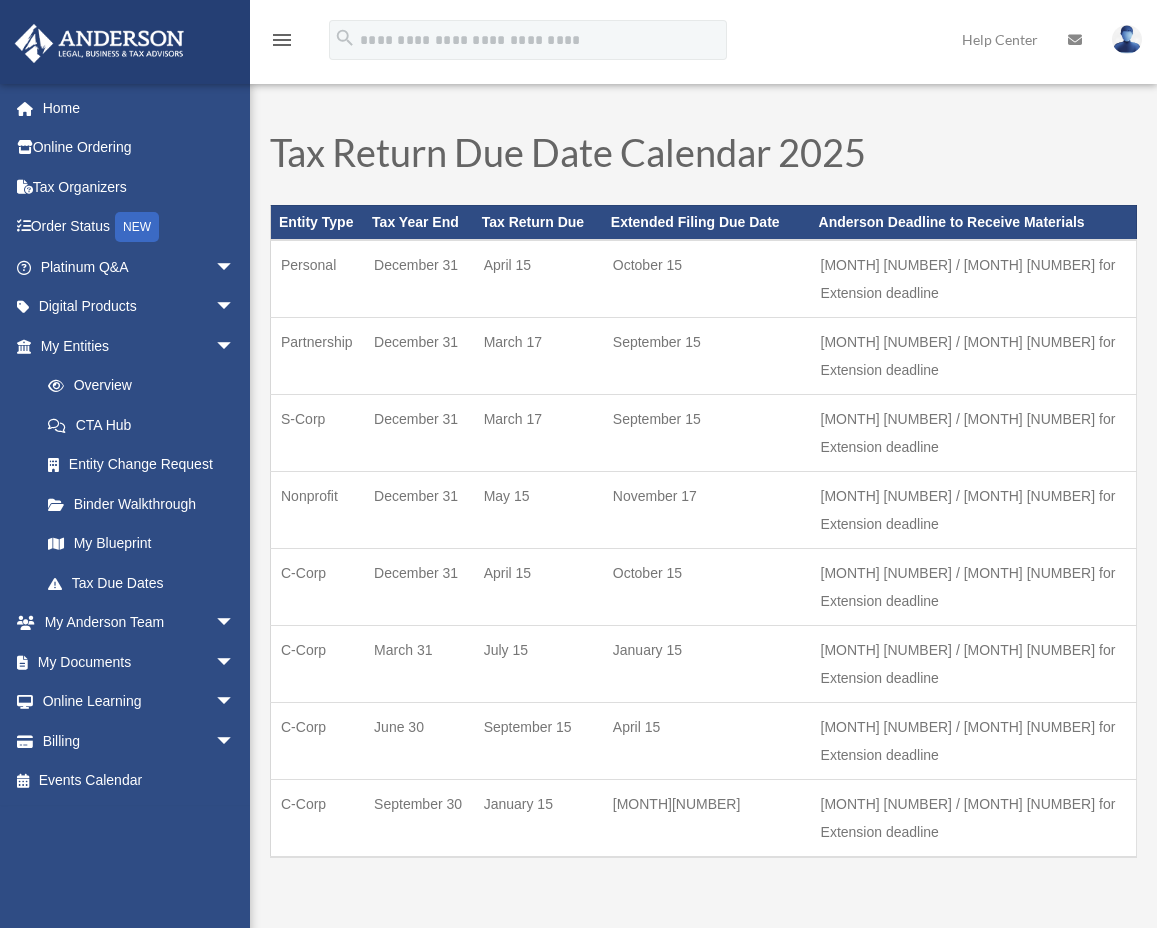 scroll, scrollTop: 0, scrollLeft: 0, axis: both 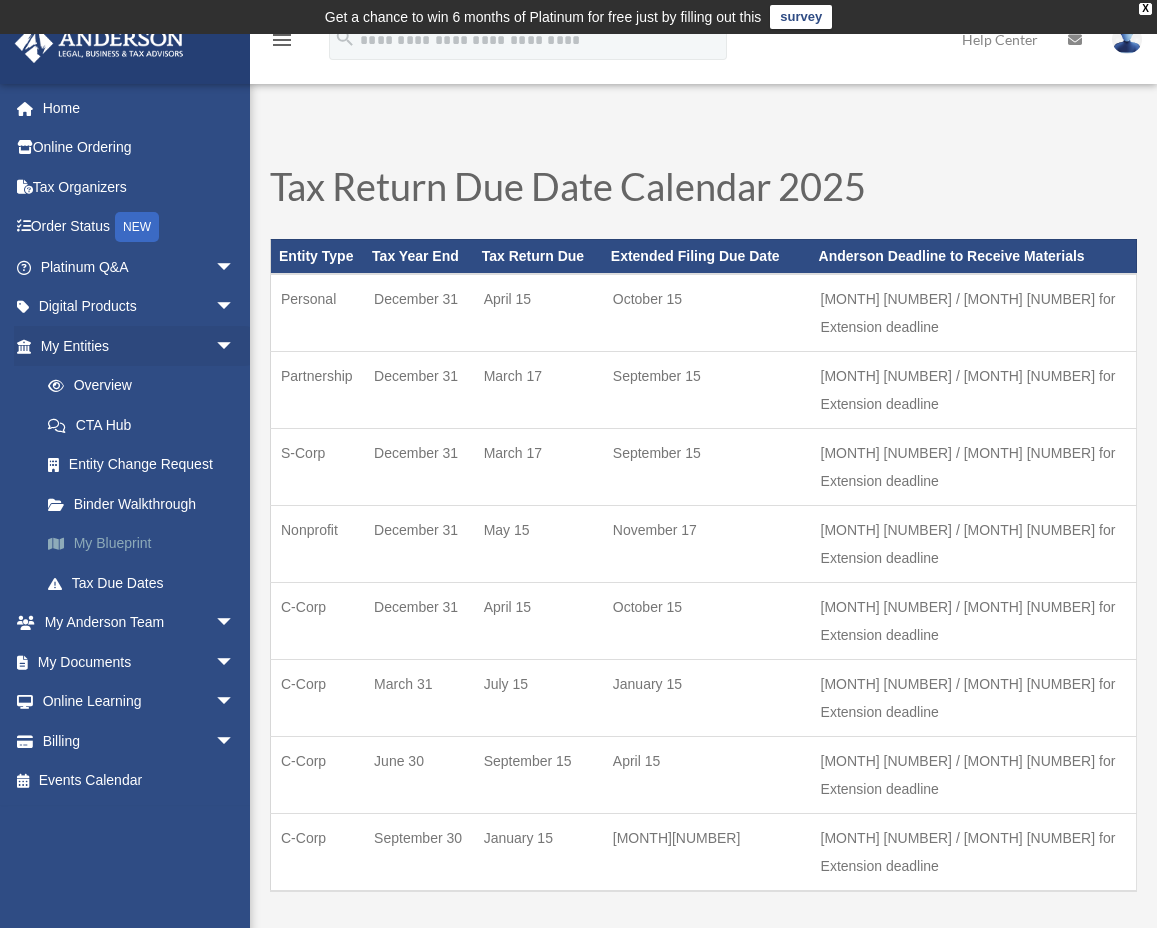 click on "My Blueprint" at bounding box center [146, 544] 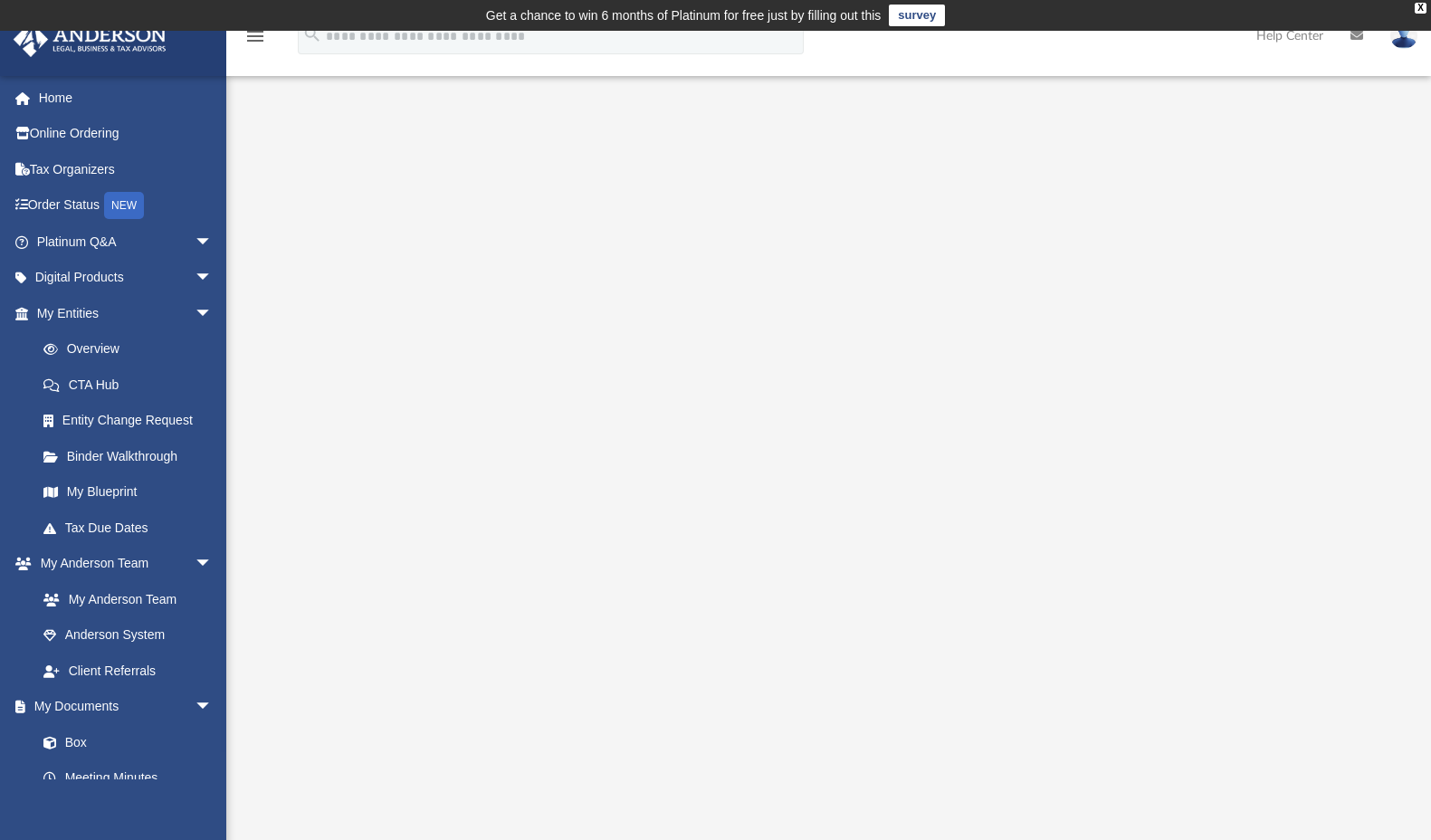 scroll, scrollTop: 38, scrollLeft: 0, axis: vertical 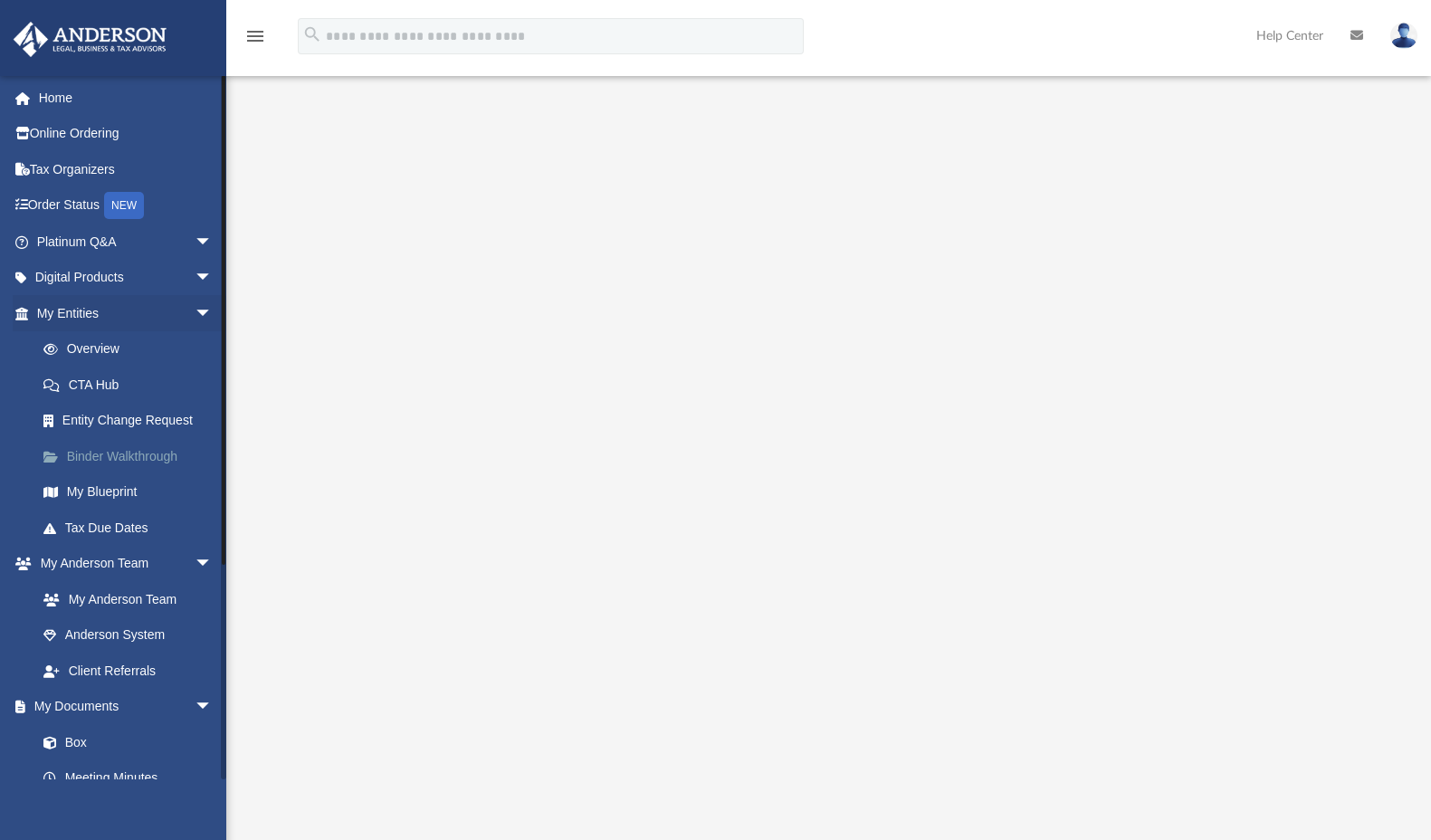 click on "Binder Walkthrough" at bounding box center (132, 456) 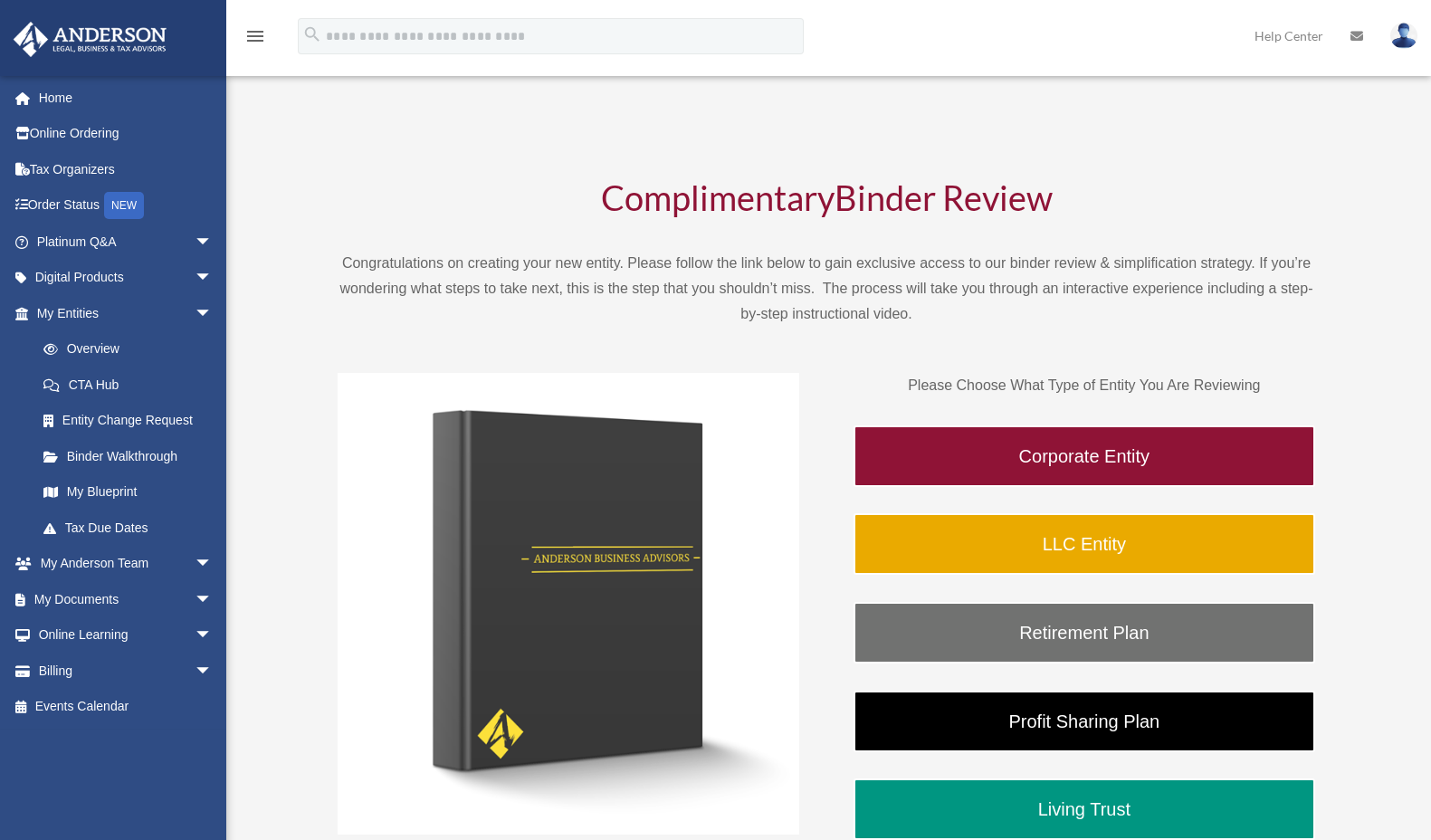 scroll, scrollTop: 0, scrollLeft: 0, axis: both 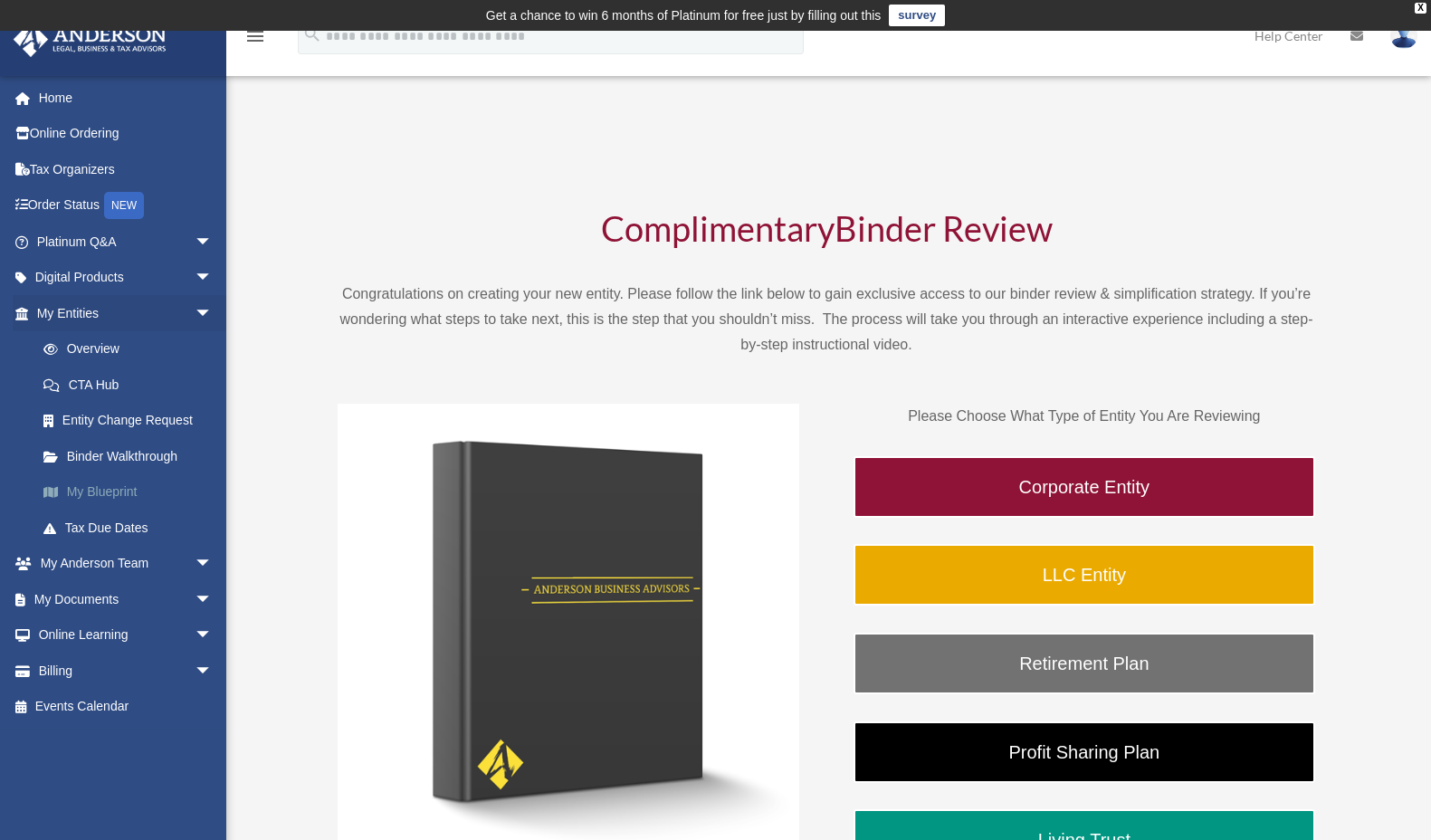 click on "My Blueprint" at bounding box center [132, 492] 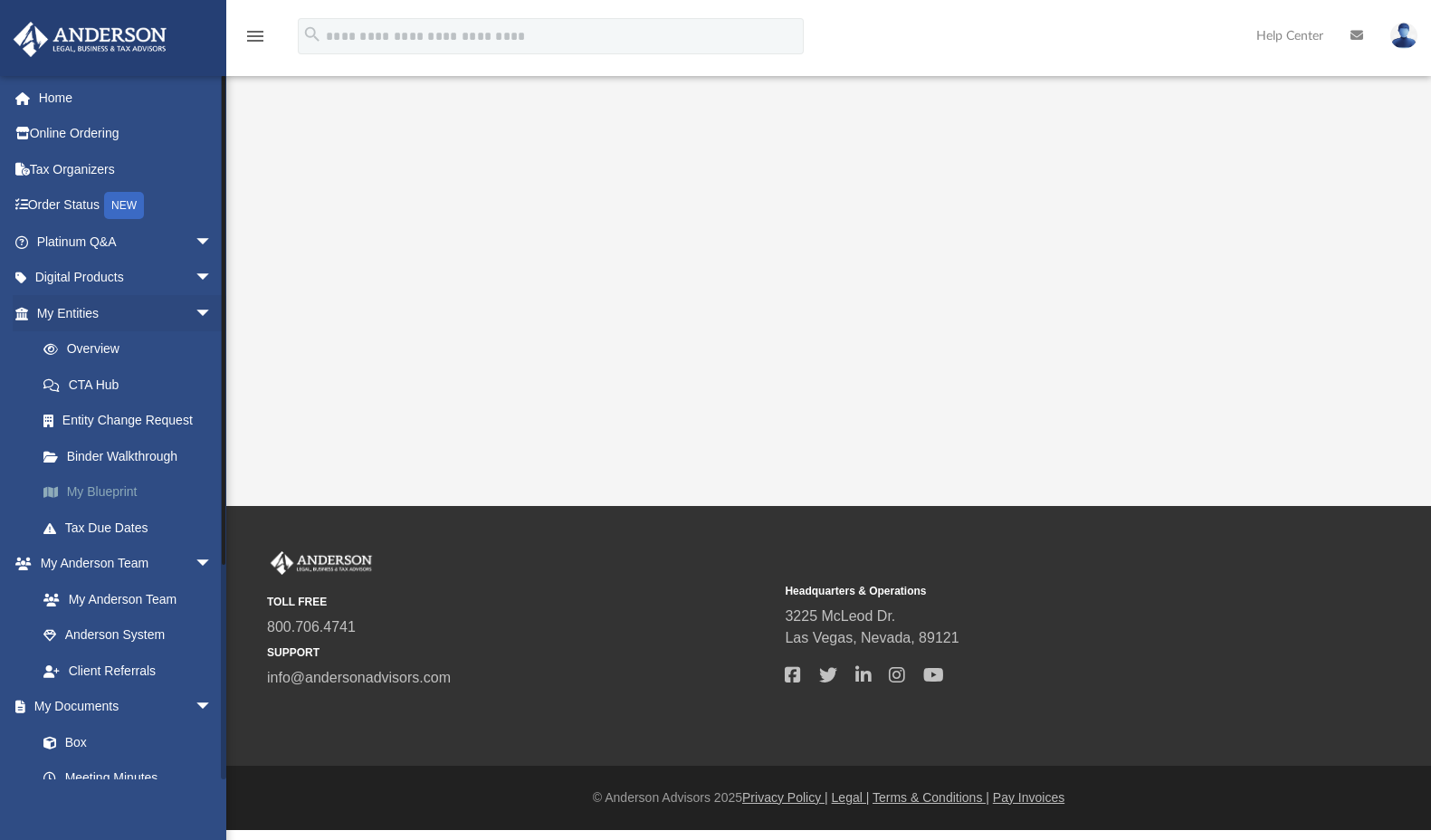 scroll, scrollTop: 0, scrollLeft: 0, axis: both 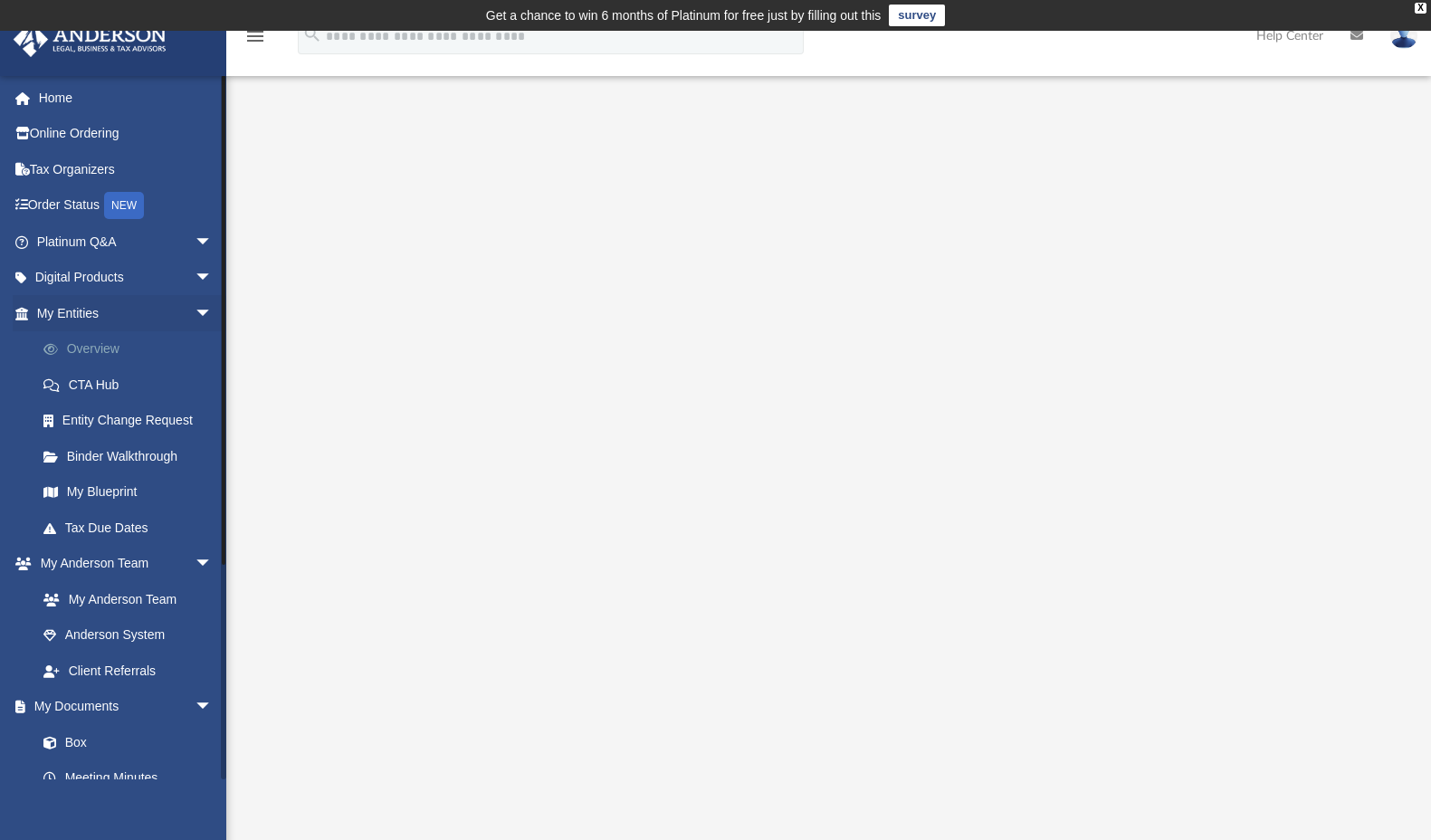 click on "Overview" at bounding box center [132, 349] 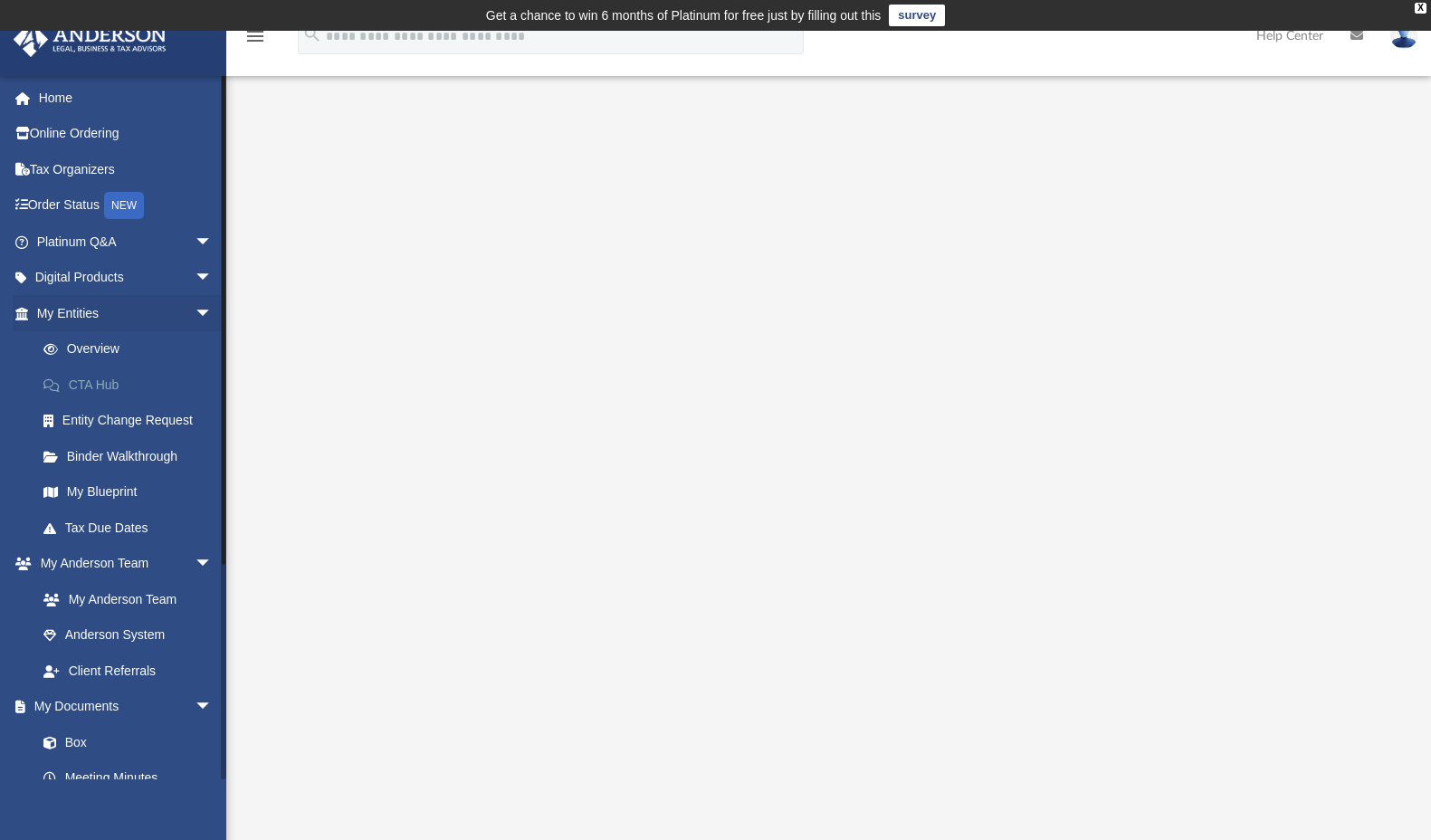click on "CTA Hub" at bounding box center [132, 385] 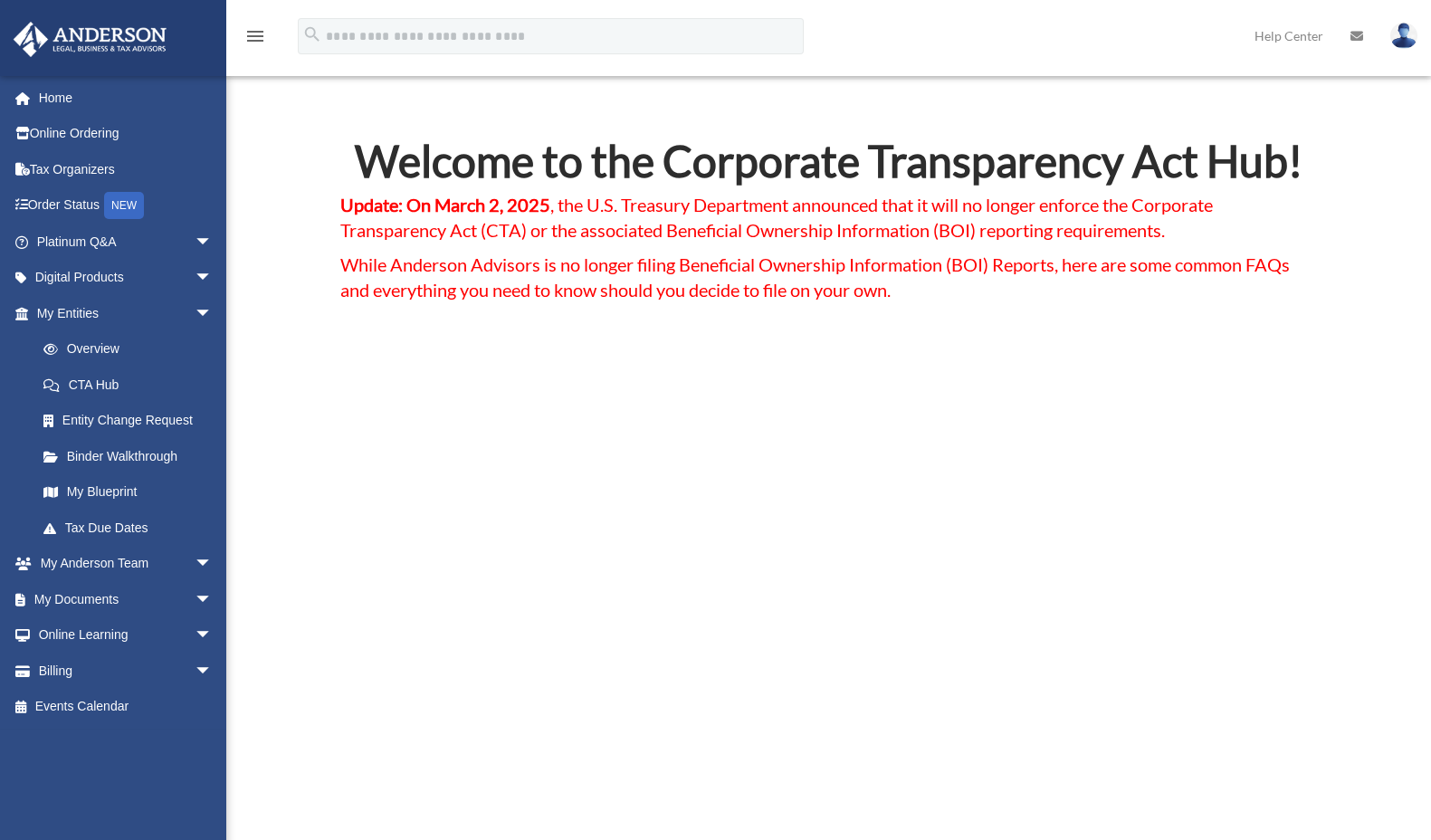 scroll, scrollTop: 0, scrollLeft: 0, axis: both 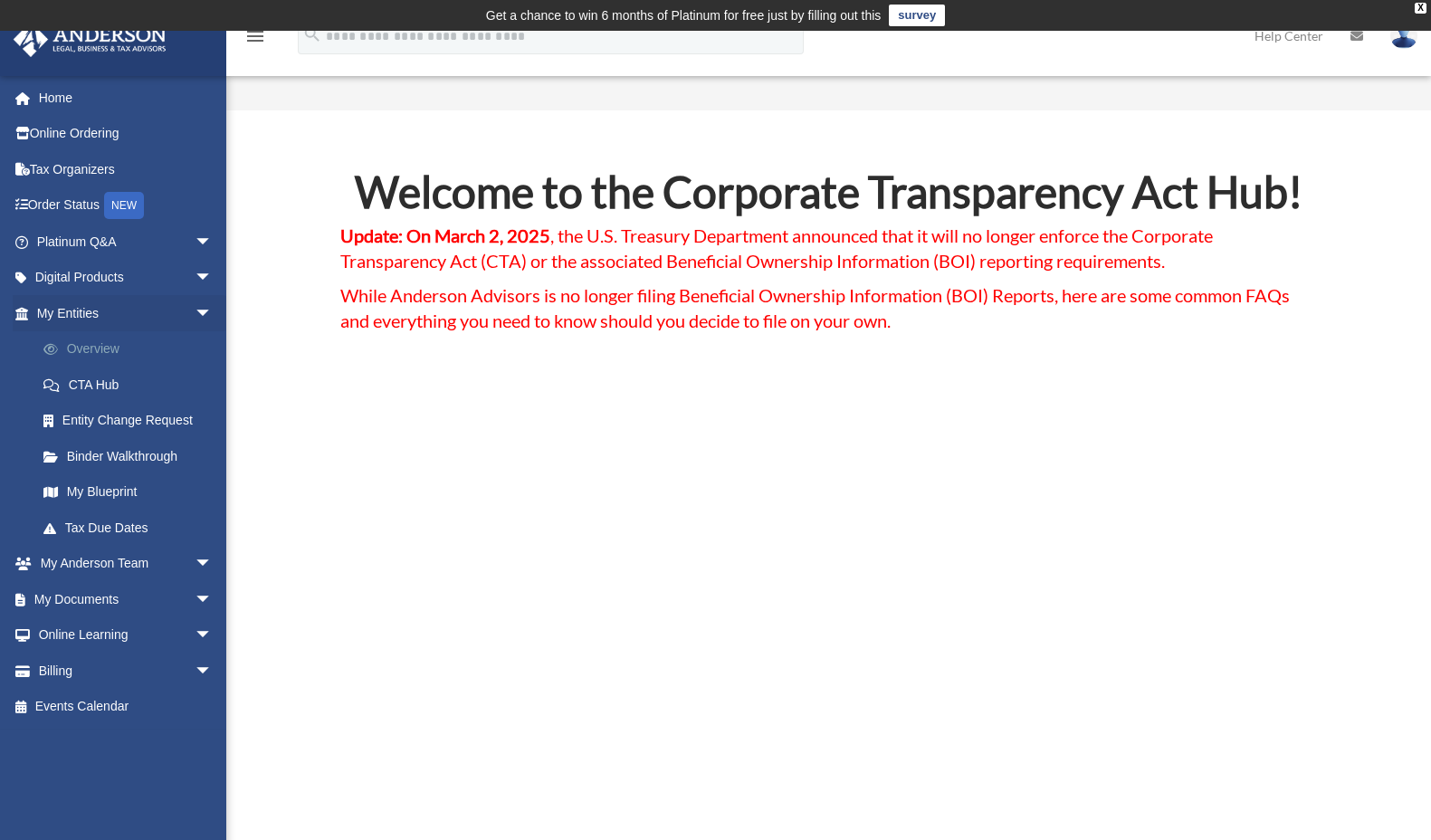 click on "Overview" at bounding box center [132, 349] 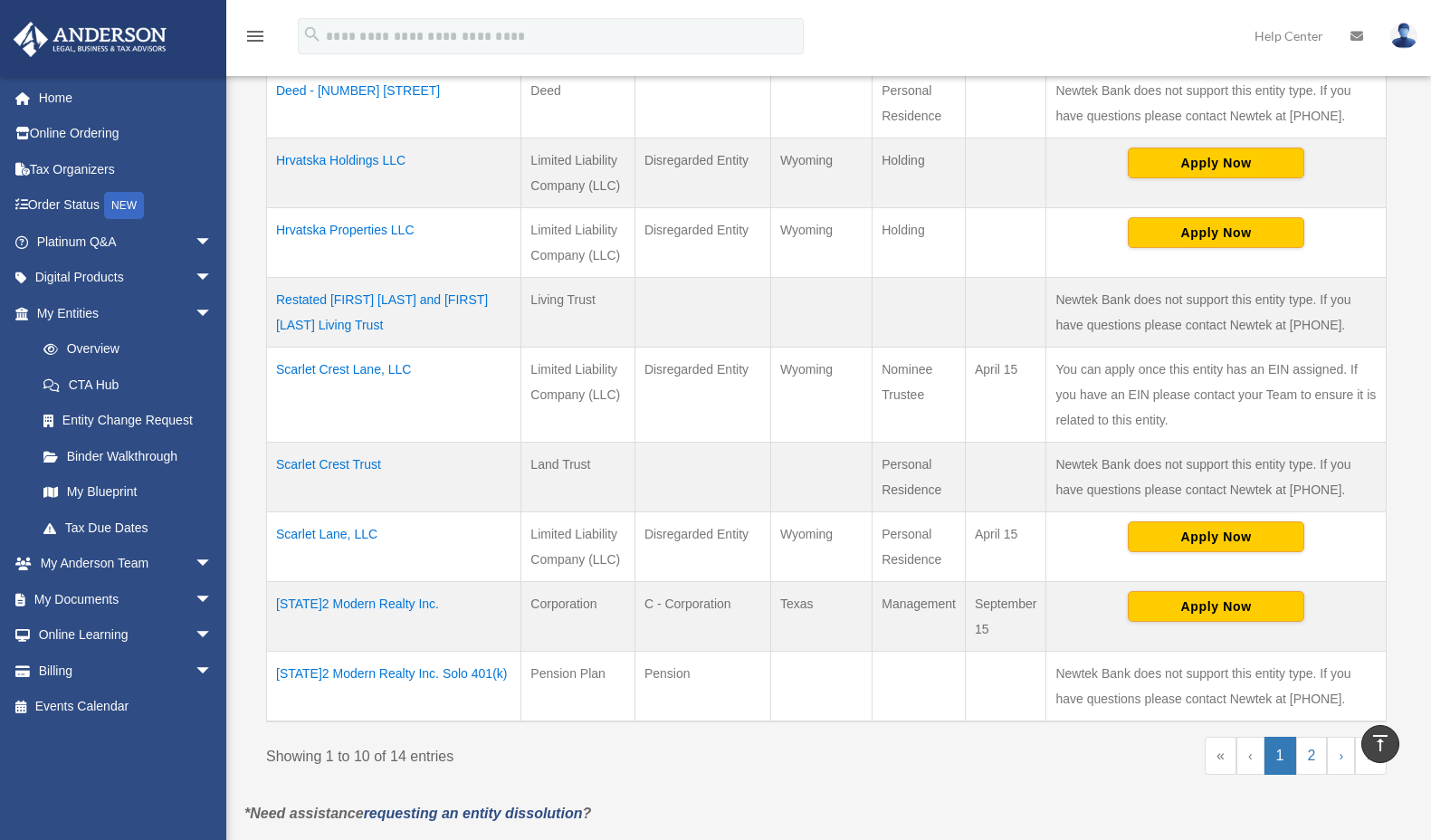 scroll, scrollTop: 596, scrollLeft: 0, axis: vertical 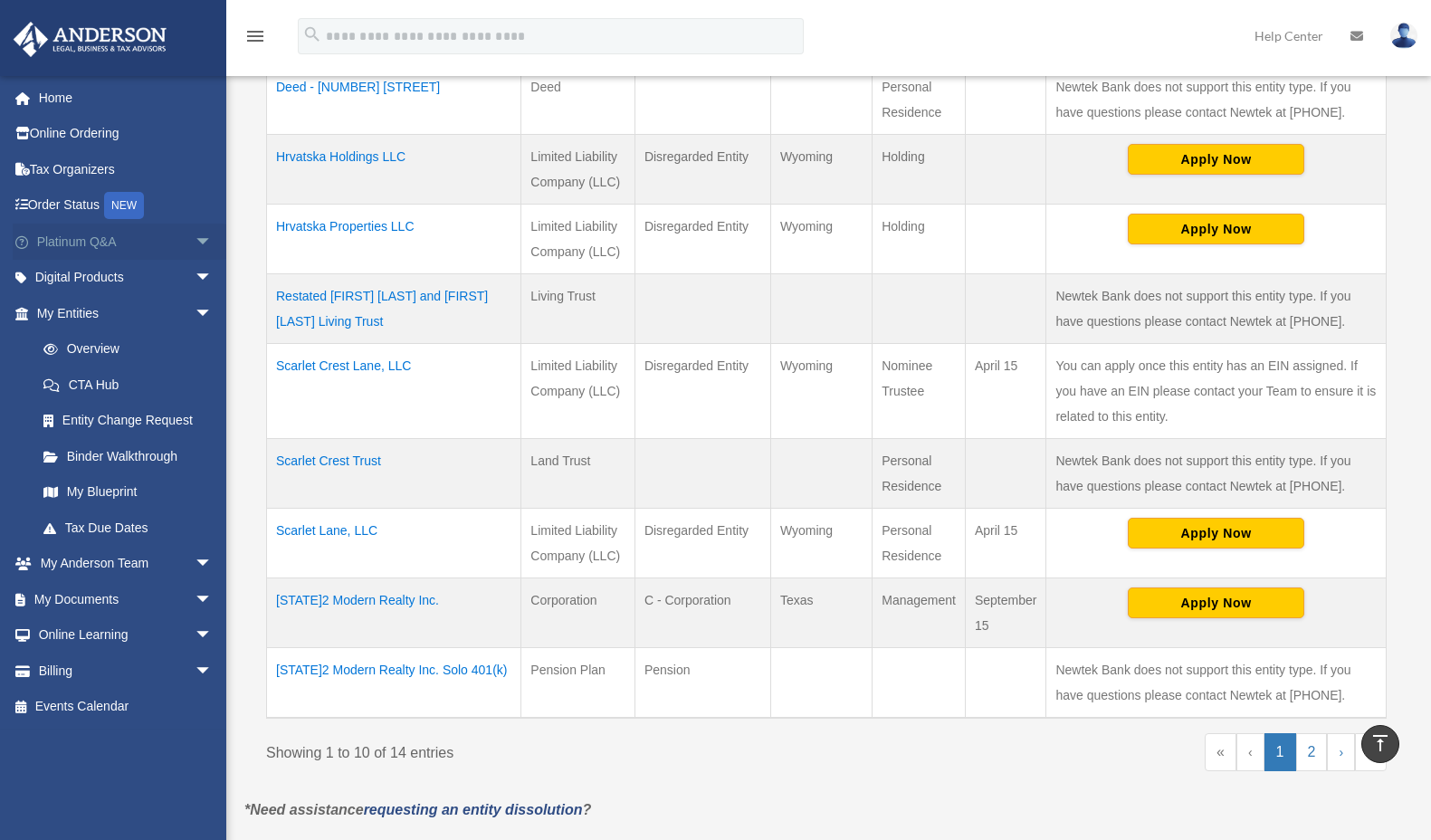 click on "Platinum Q&A arrow_drop_down" at bounding box center (126, 242) 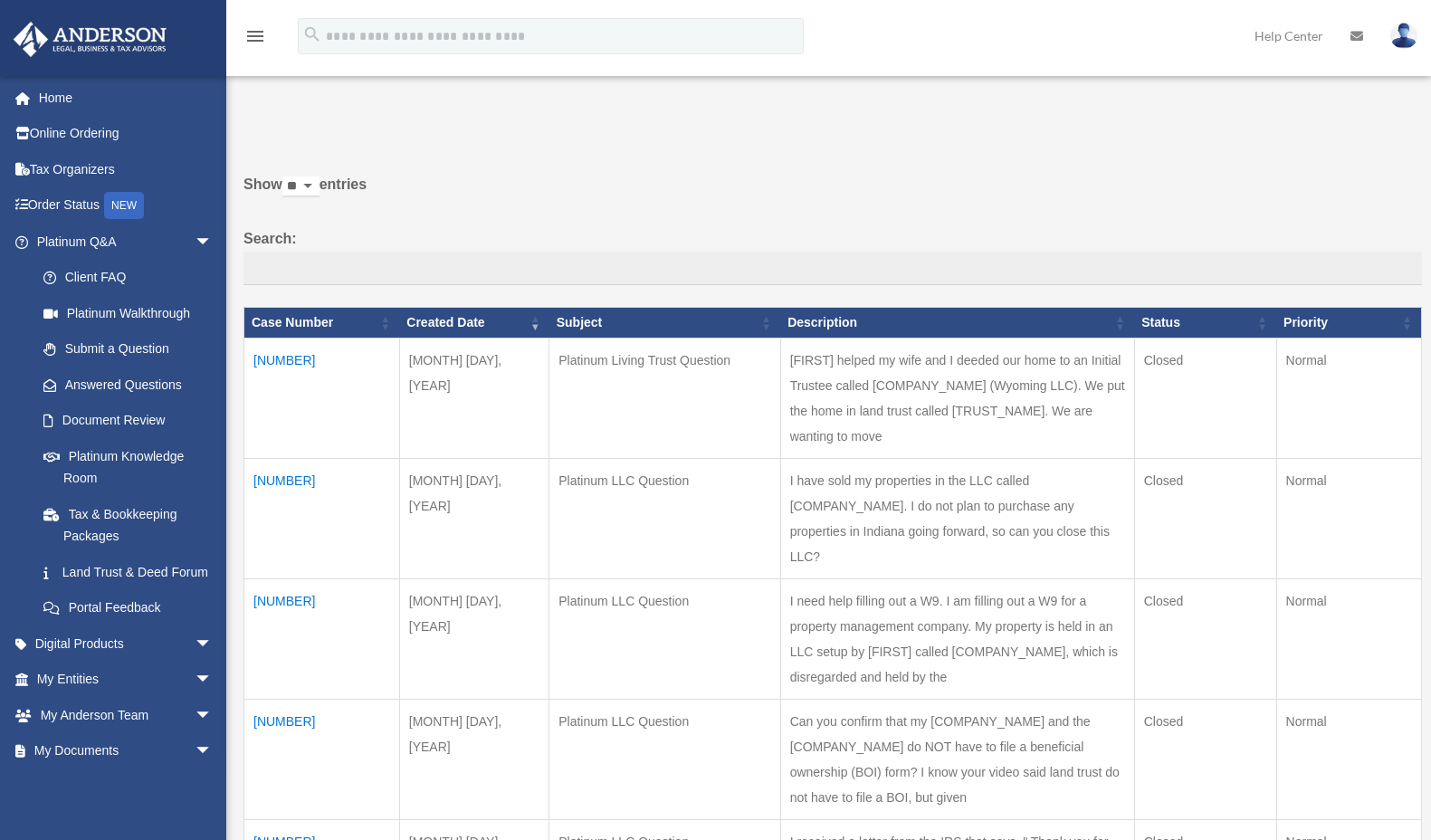 scroll, scrollTop: 0, scrollLeft: 0, axis: both 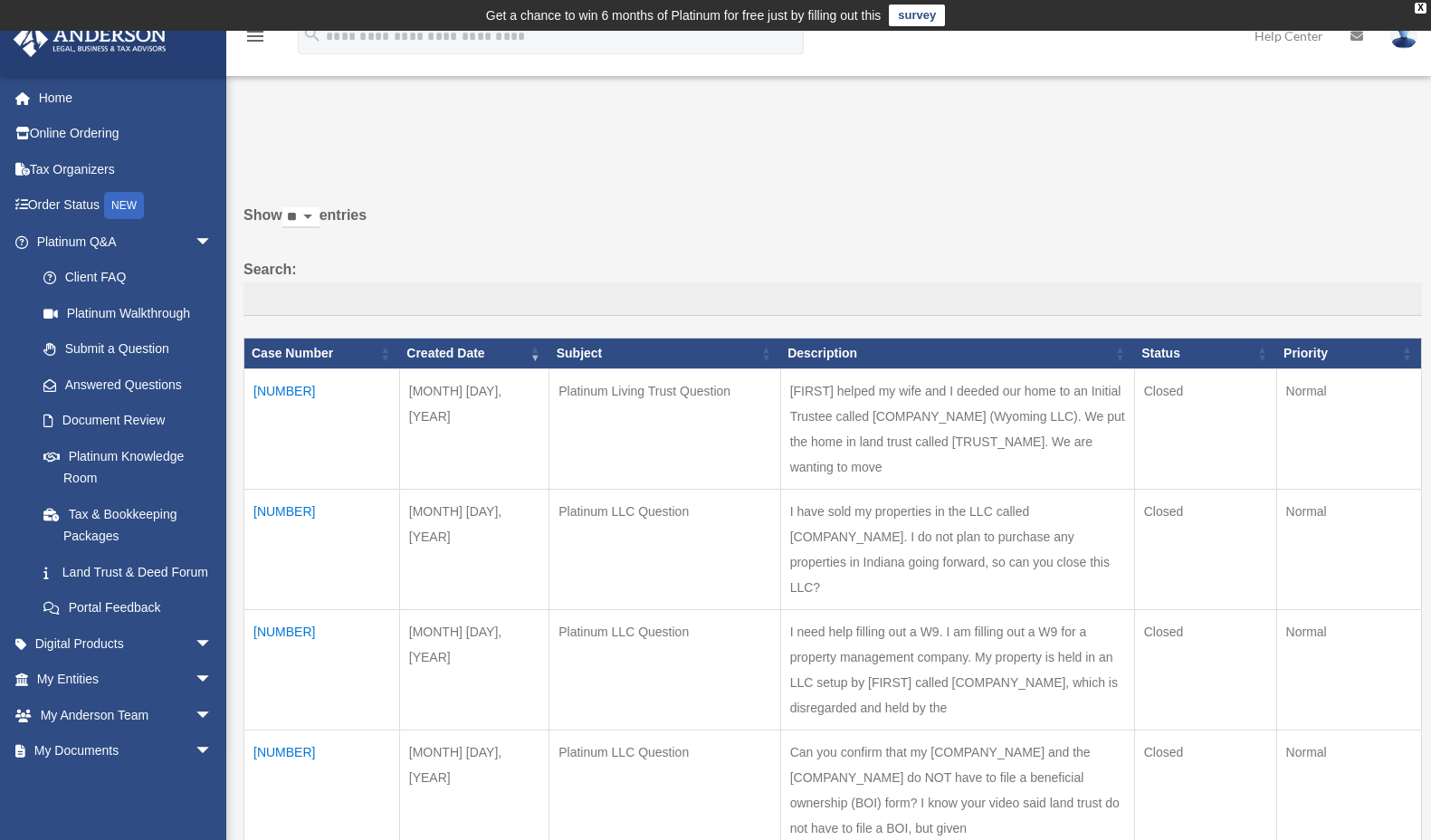 click on "01008063" at bounding box center [322, 429] 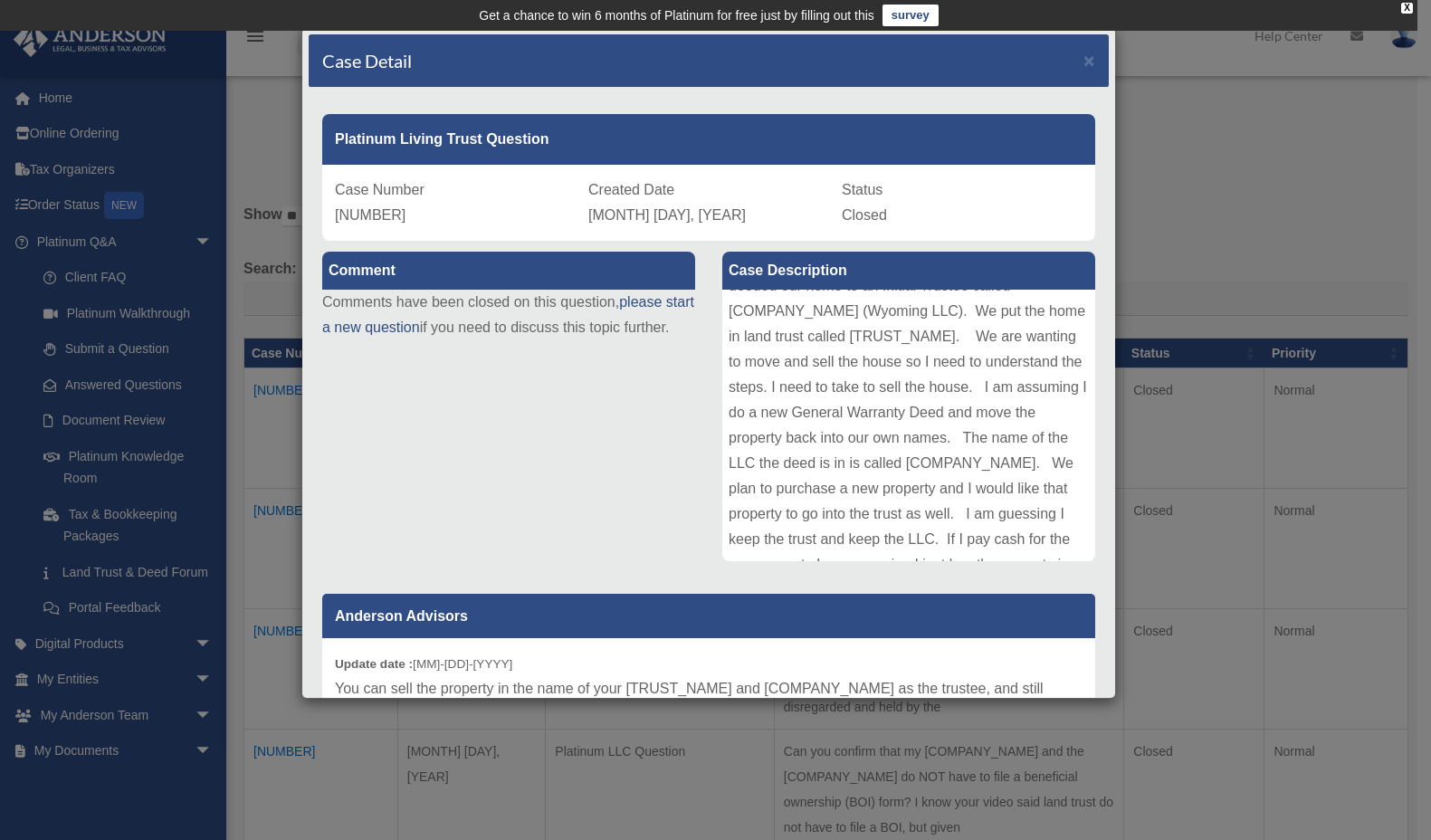 scroll, scrollTop: 147, scrollLeft: 0, axis: vertical 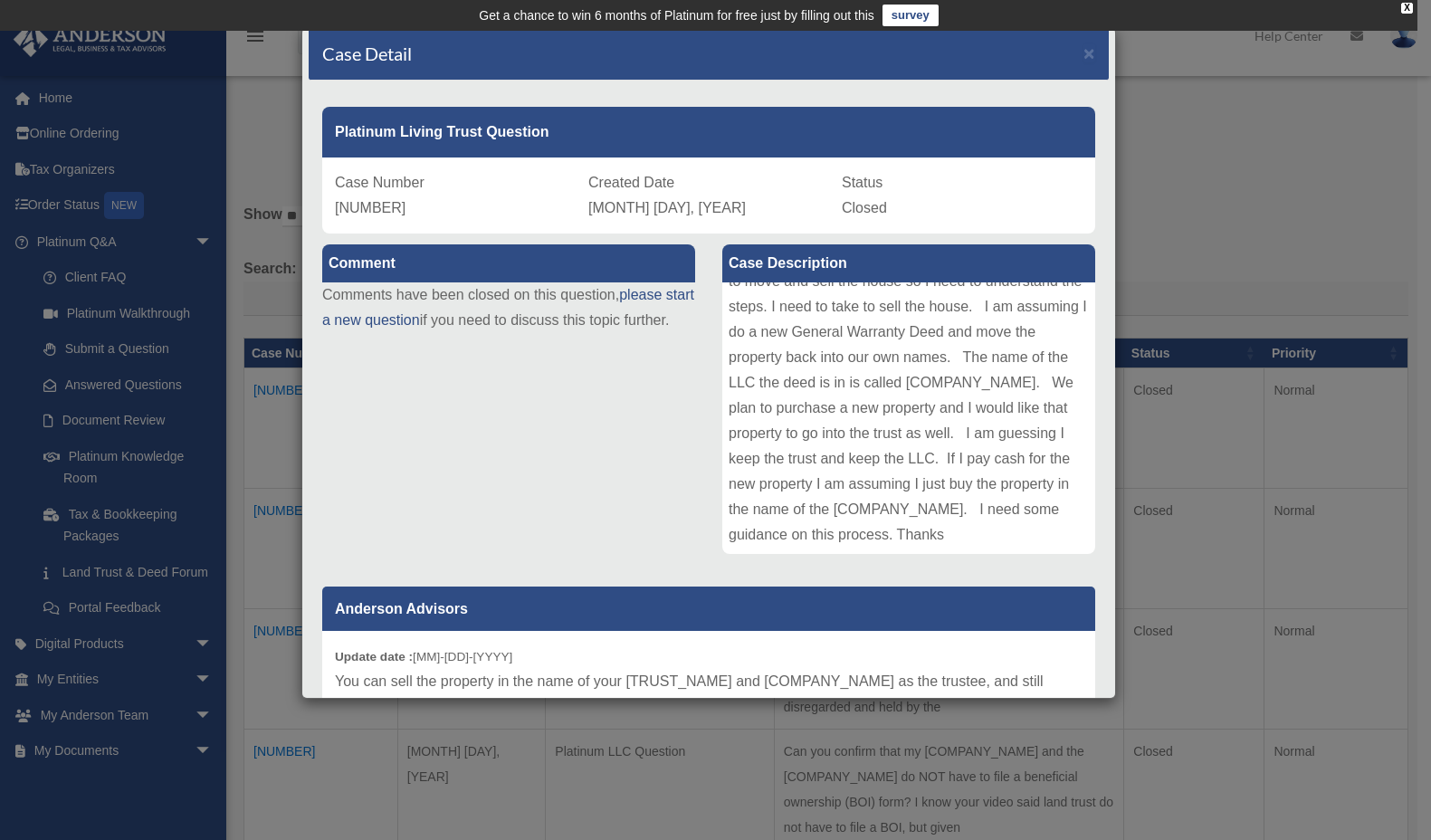 click on "Case Detail
×
Platinum Living Trust Question
Case Number
01008063
Created Date
June 14, 2025
Status
Closed
Comment" at bounding box center (715, 420) 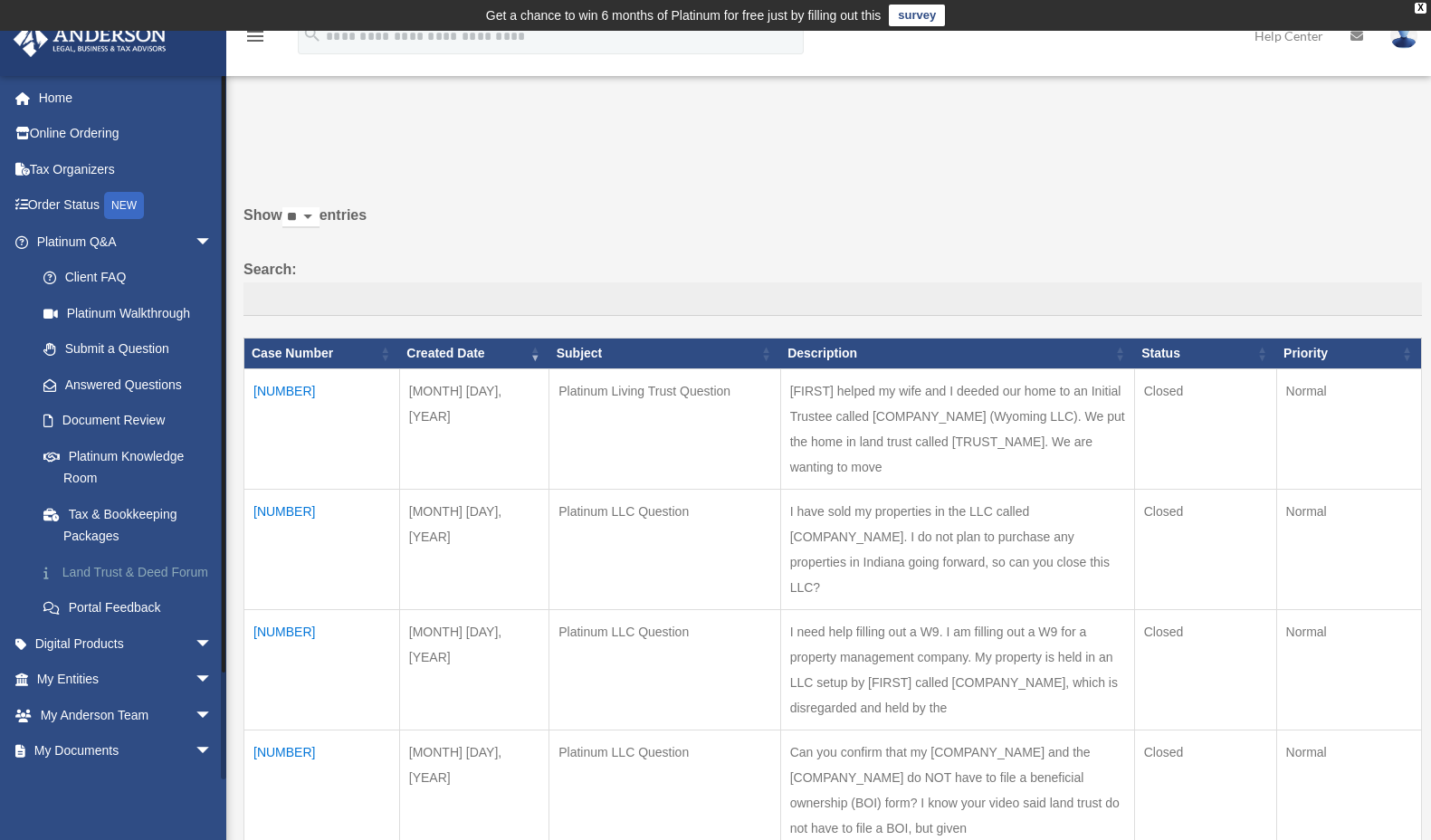 click on "Land Trust & Deed Forum" at bounding box center [132, 572] 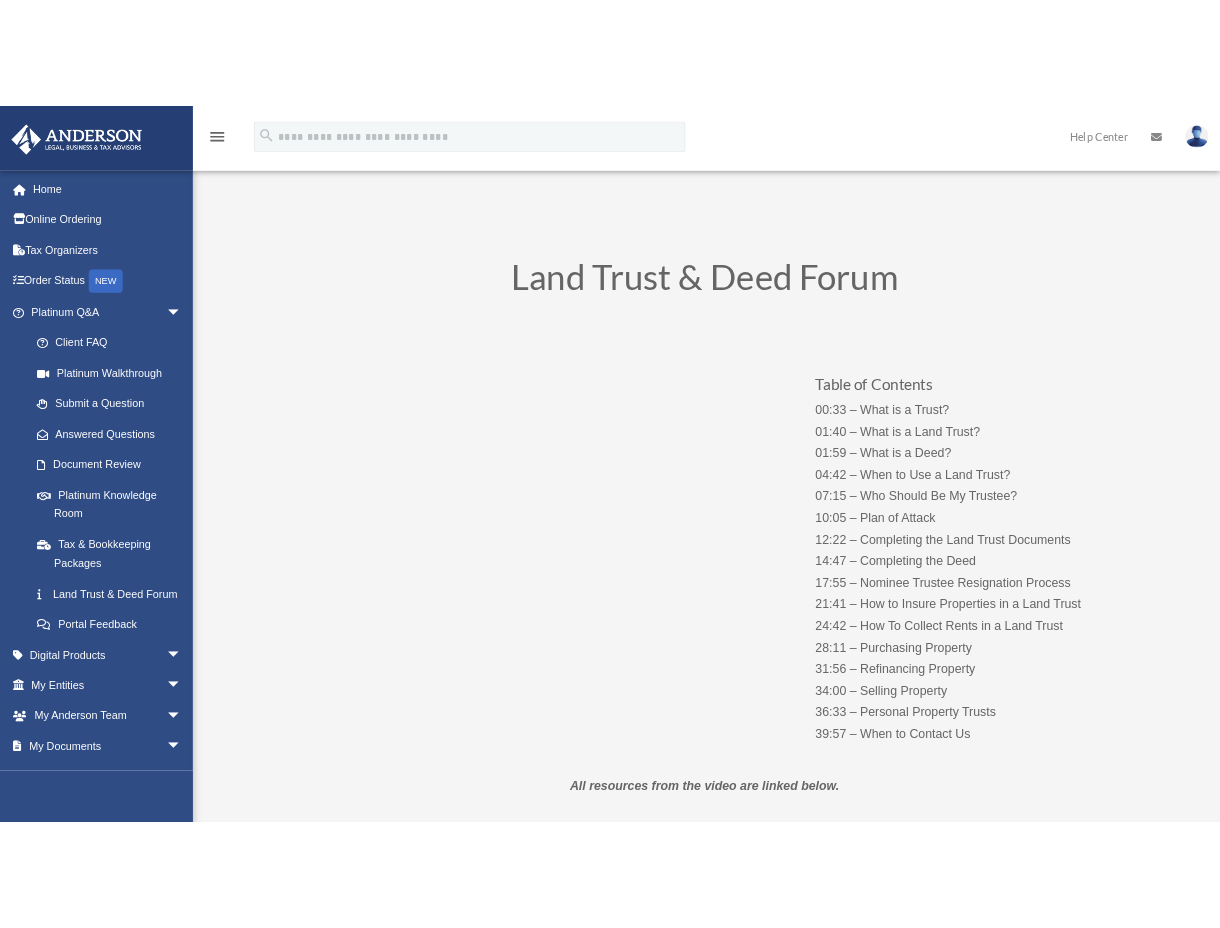 scroll, scrollTop: 0, scrollLeft: 0, axis: both 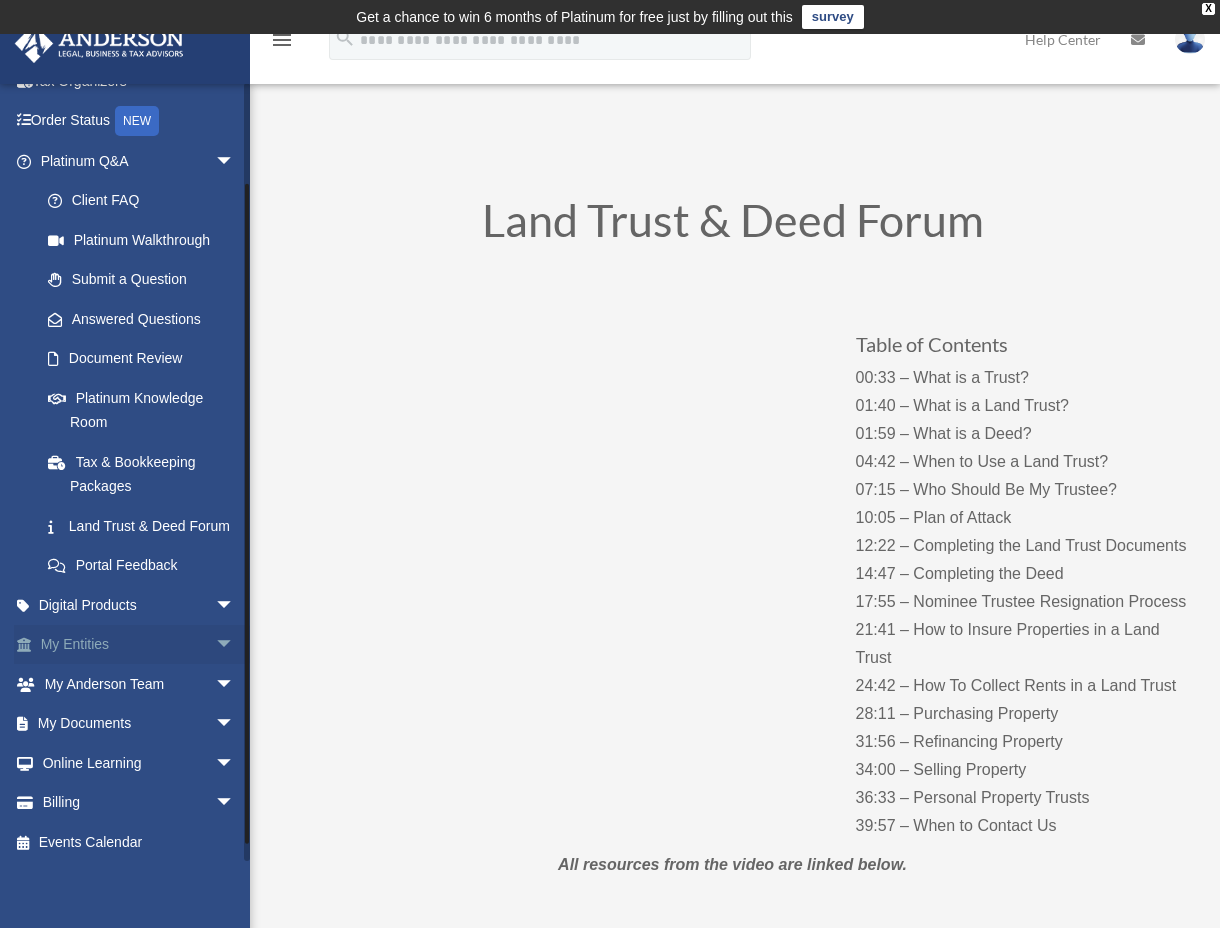click on "arrow_drop_down" at bounding box center (235, 645) 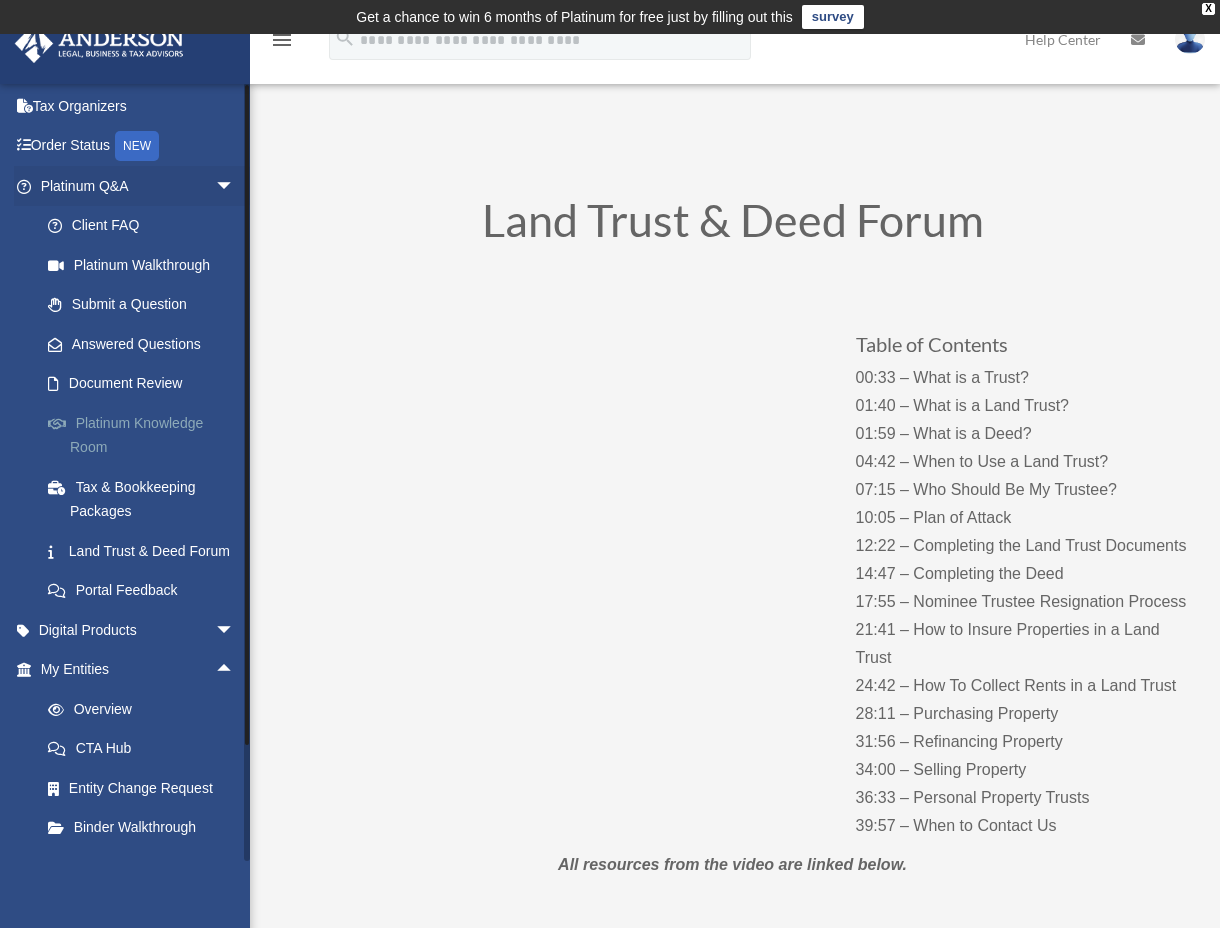scroll, scrollTop: 0, scrollLeft: 0, axis: both 